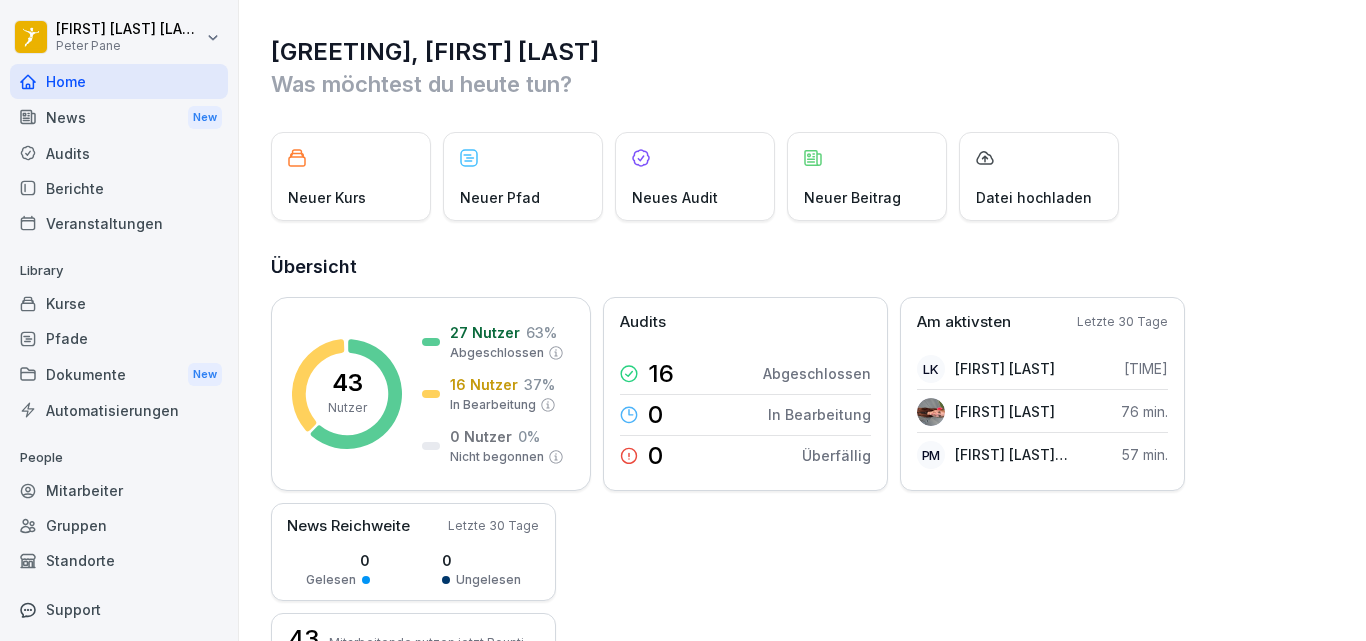 scroll, scrollTop: 0, scrollLeft: 0, axis: both 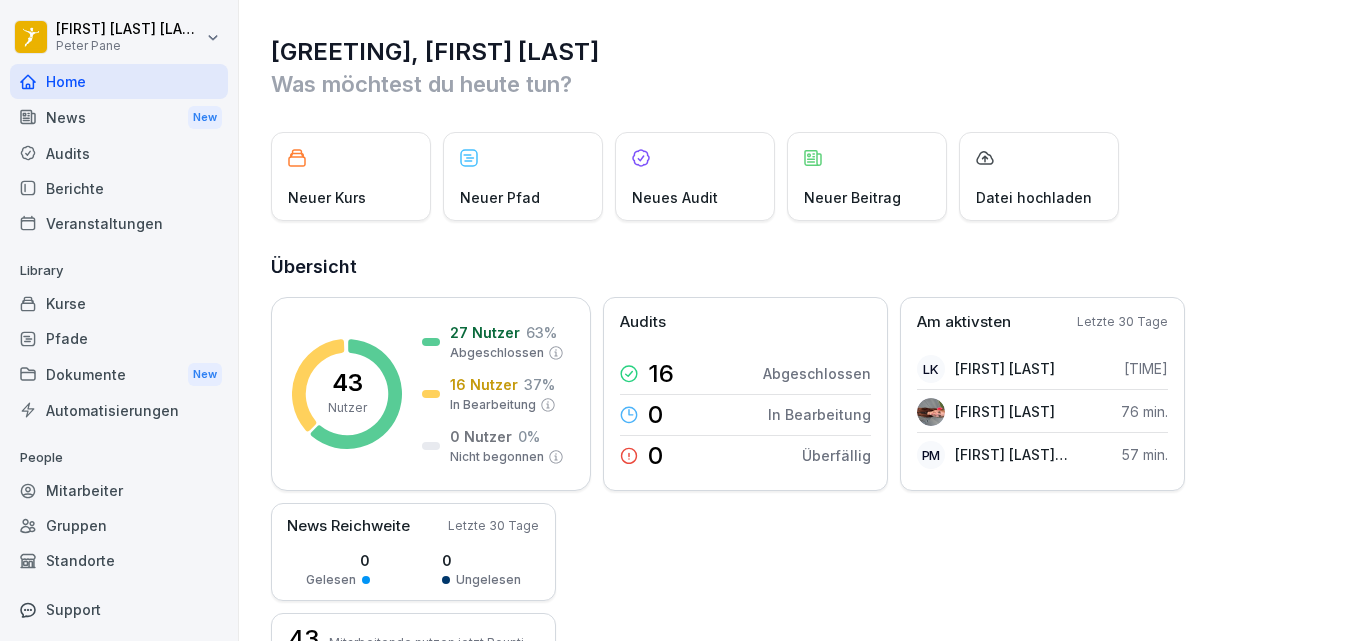 click on "Berichte" at bounding box center [119, 188] 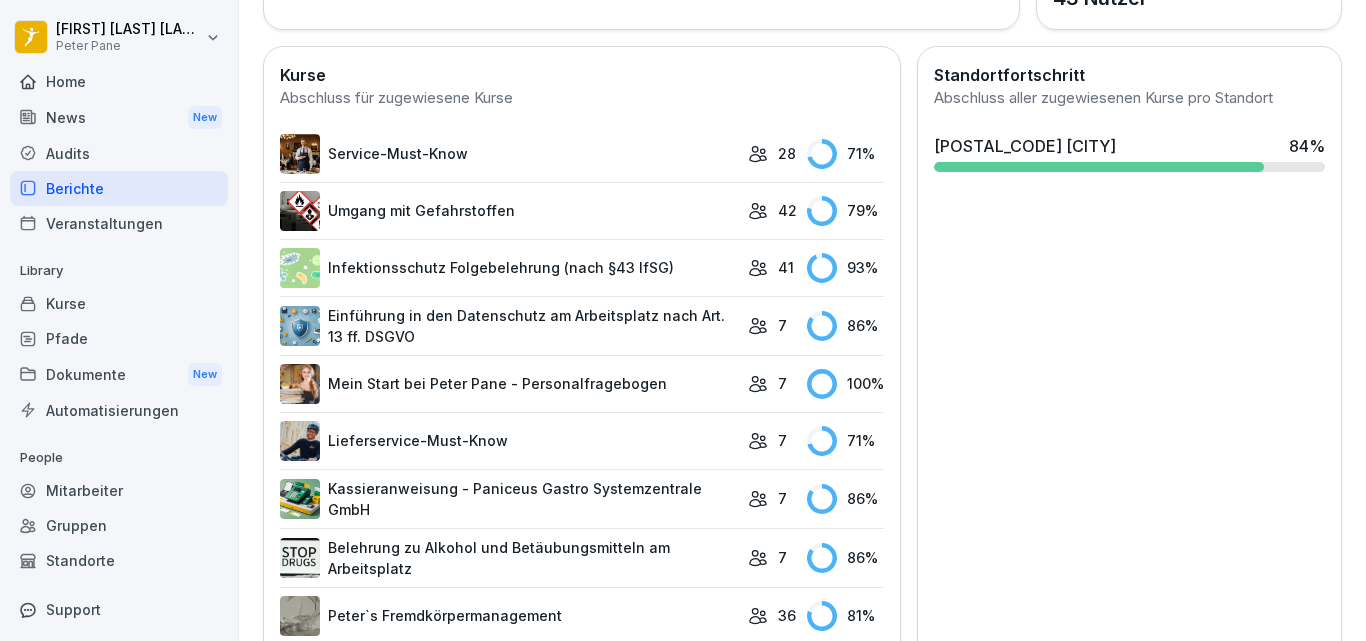 scroll, scrollTop: 540, scrollLeft: 0, axis: vertical 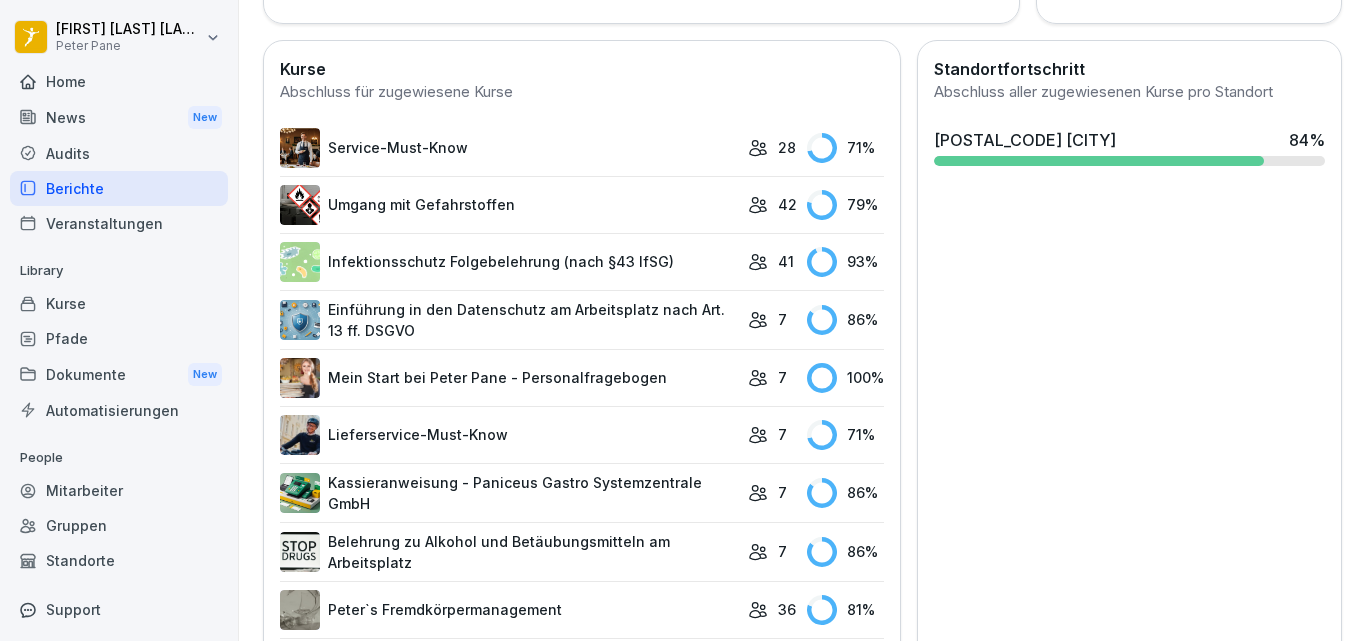 click on "Mitarbeiter" at bounding box center (119, 490) 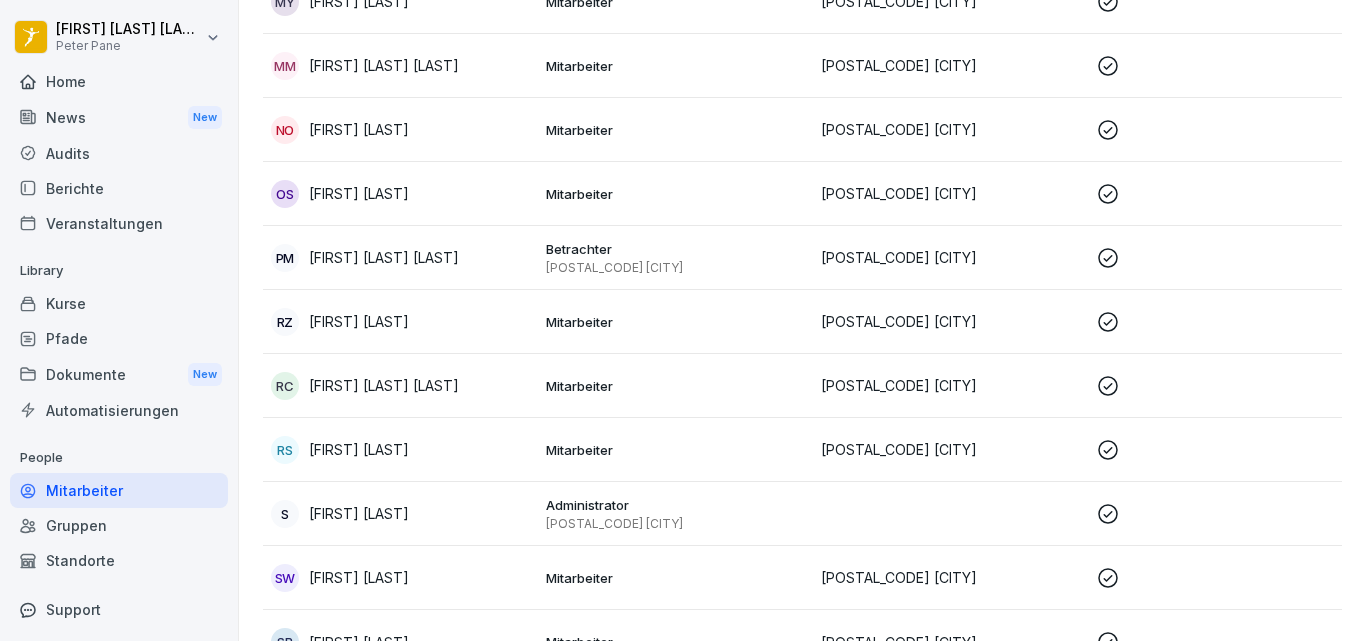 scroll, scrollTop: 2395, scrollLeft: 0, axis: vertical 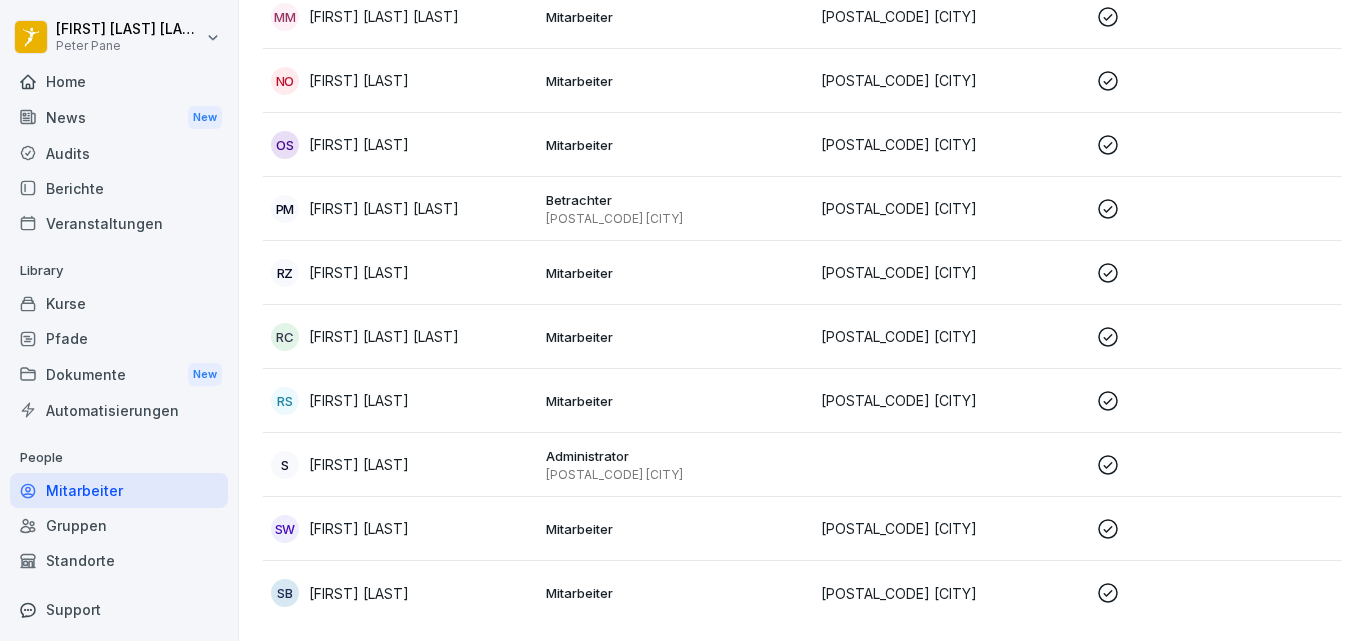 click on "[INITIALS] [FIRST] [LAST]" at bounding box center [400, 273] 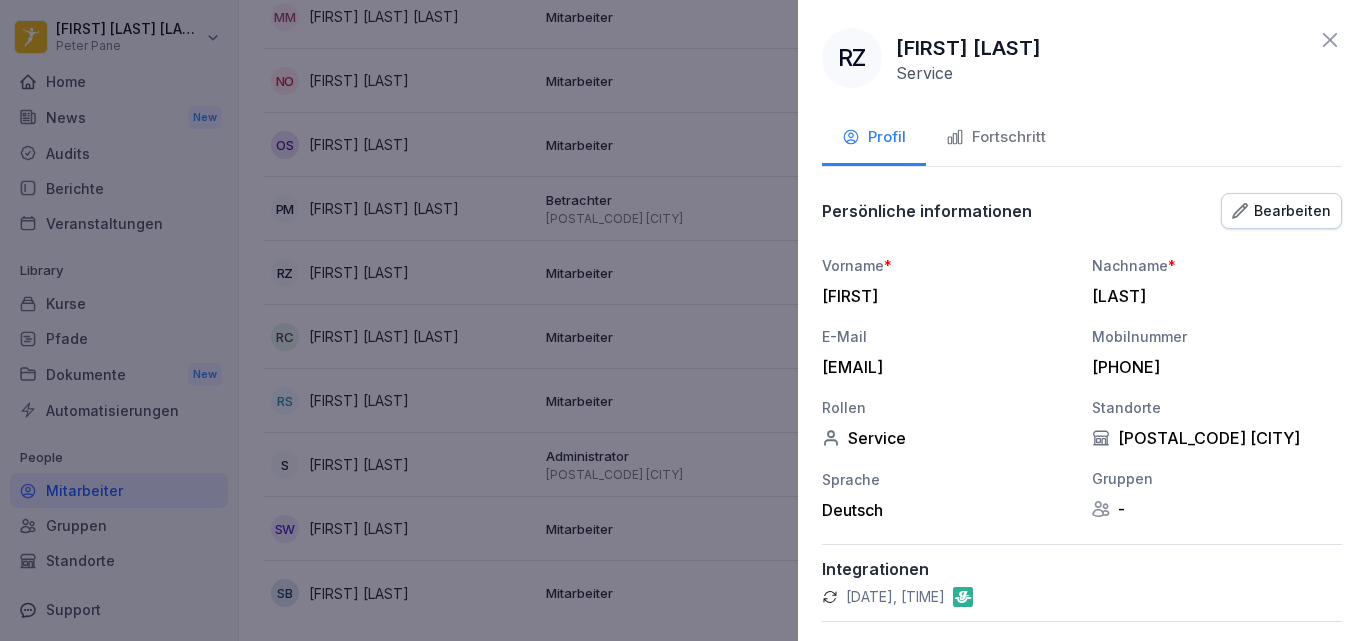 click on "Fortschritt" at bounding box center [996, 137] 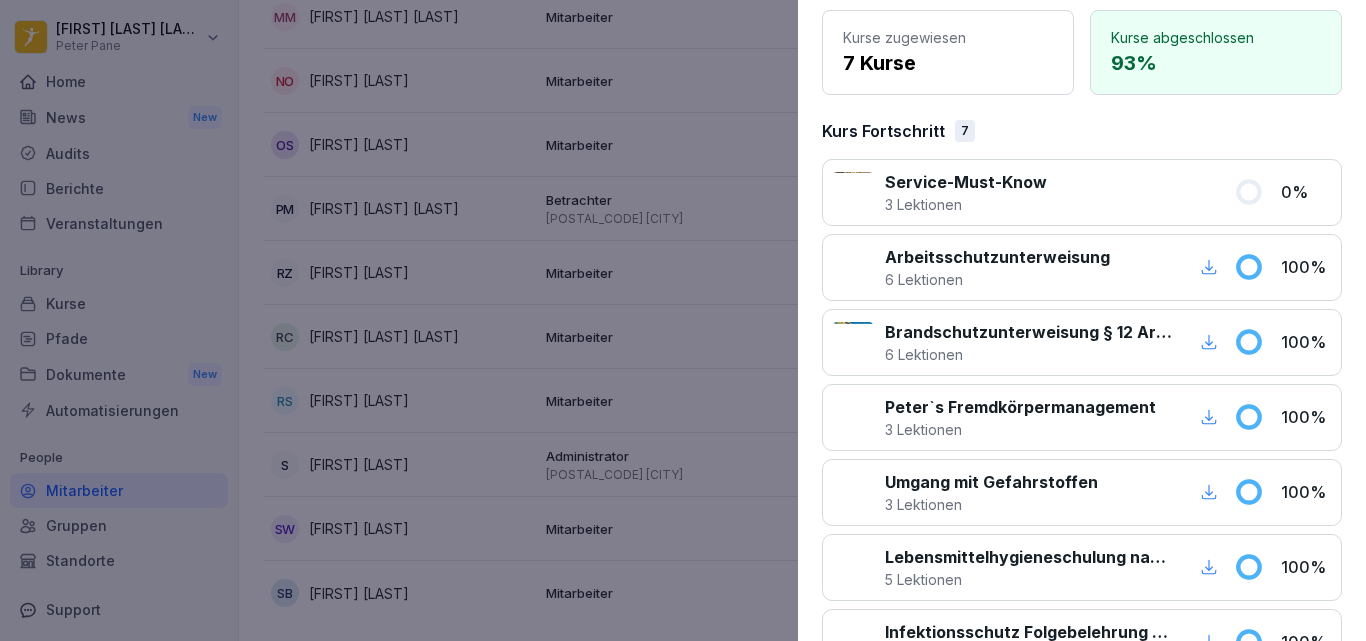 scroll, scrollTop: 0, scrollLeft: 0, axis: both 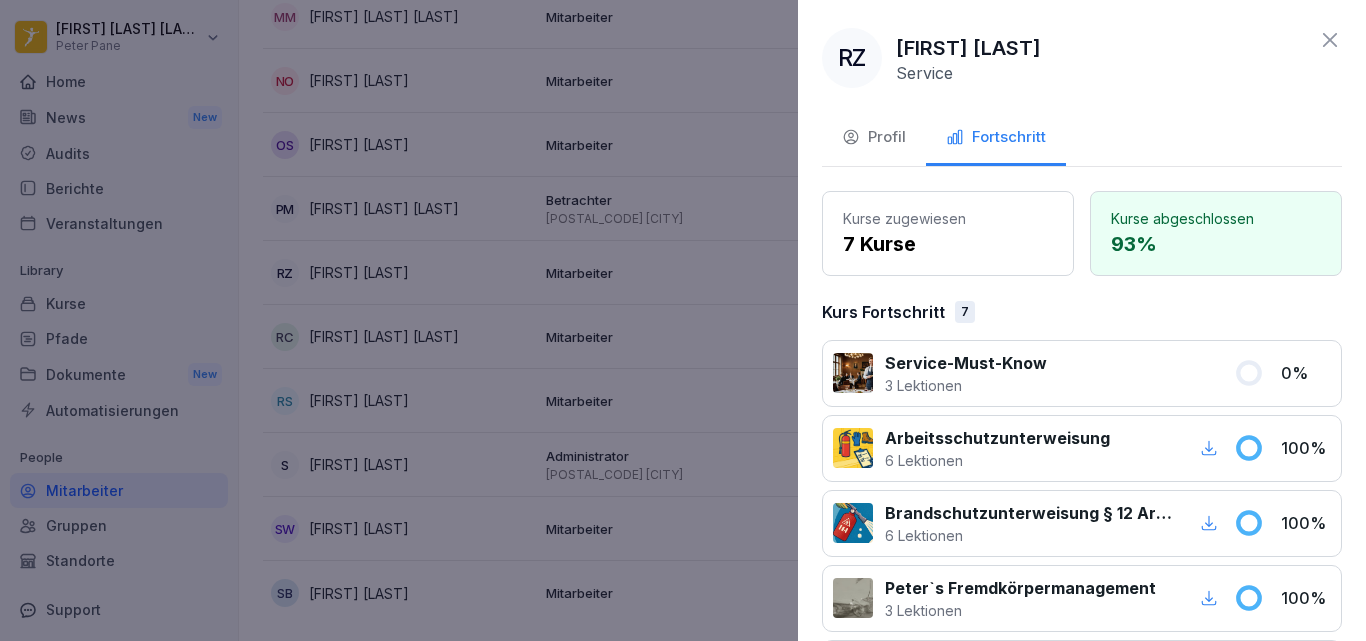 click on "Profil" at bounding box center [874, 139] 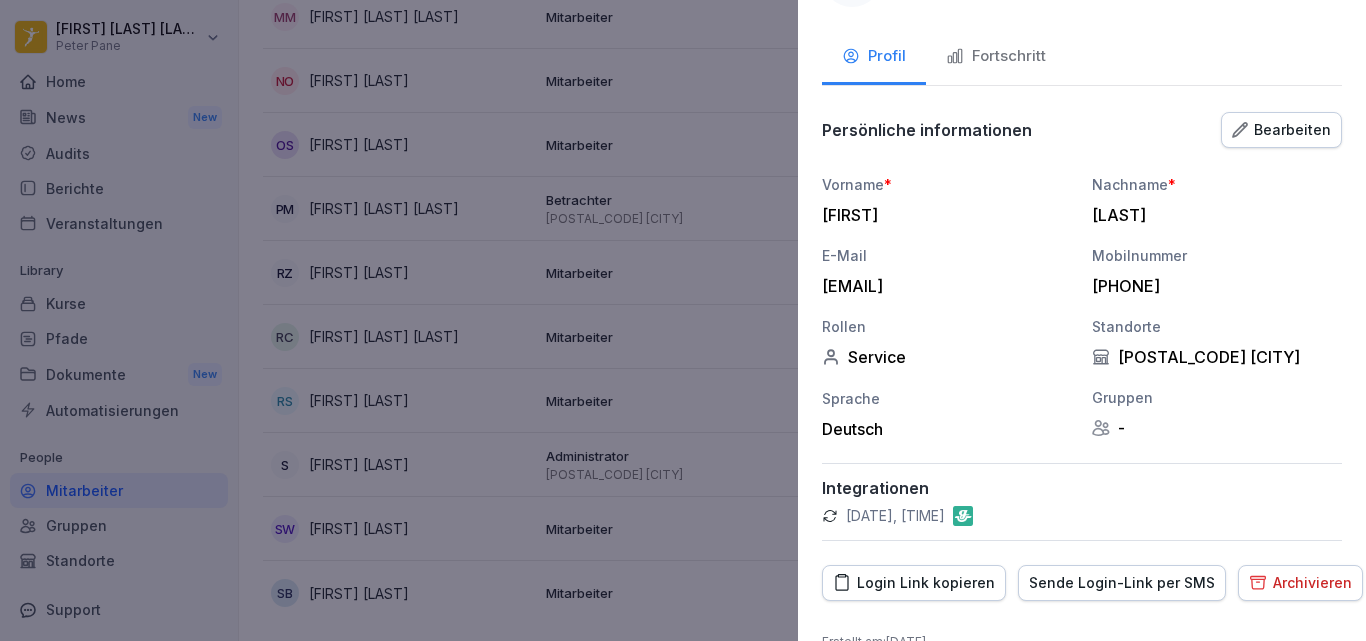 scroll, scrollTop: 119, scrollLeft: 0, axis: vertical 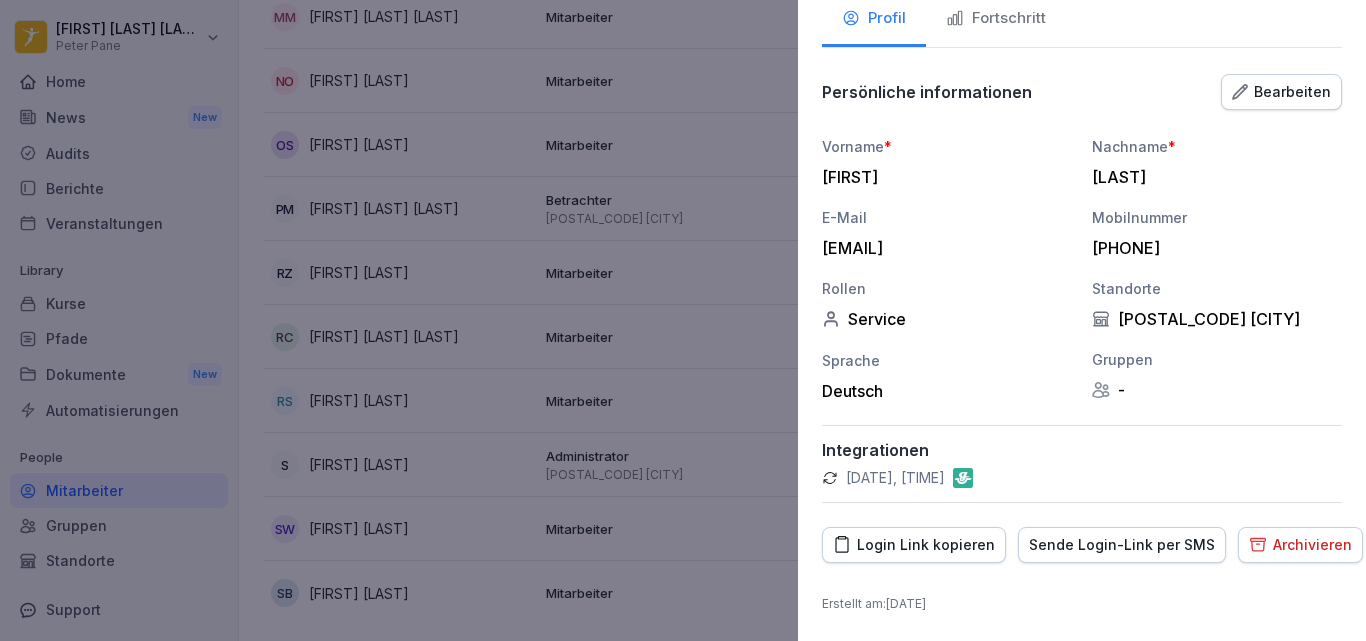click on "Login Link kopieren" at bounding box center [914, 545] 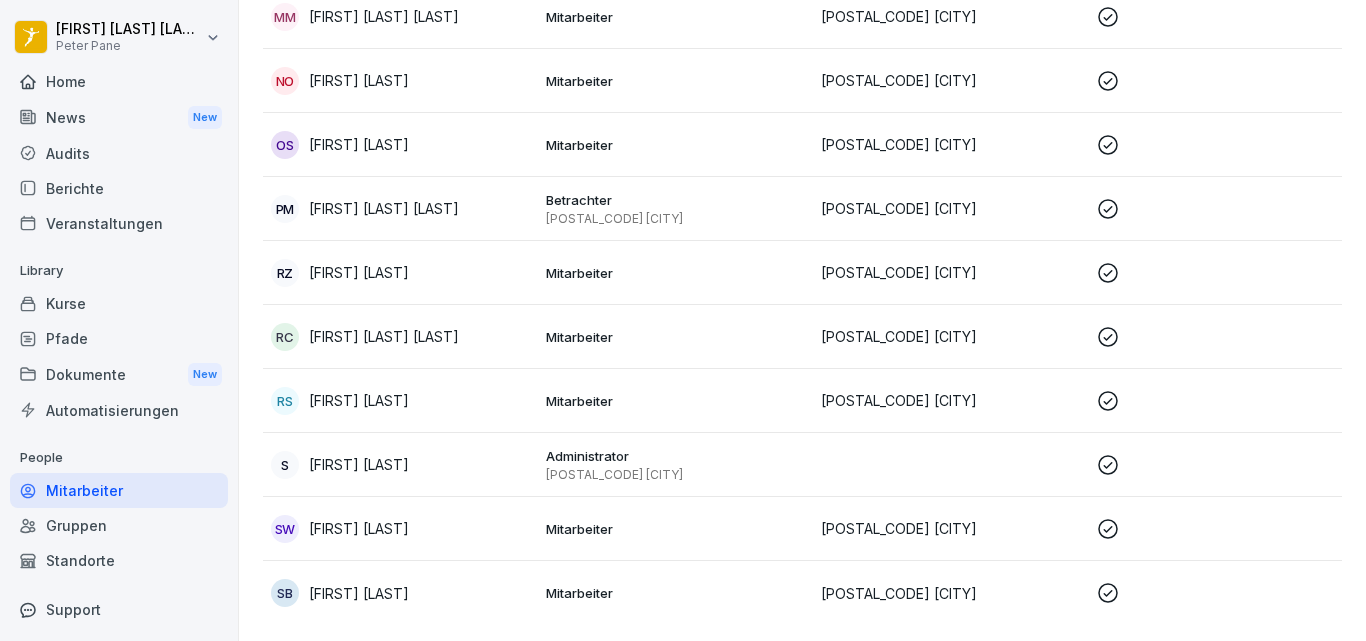 click on "Mitarbeiter" at bounding box center (119, 490) 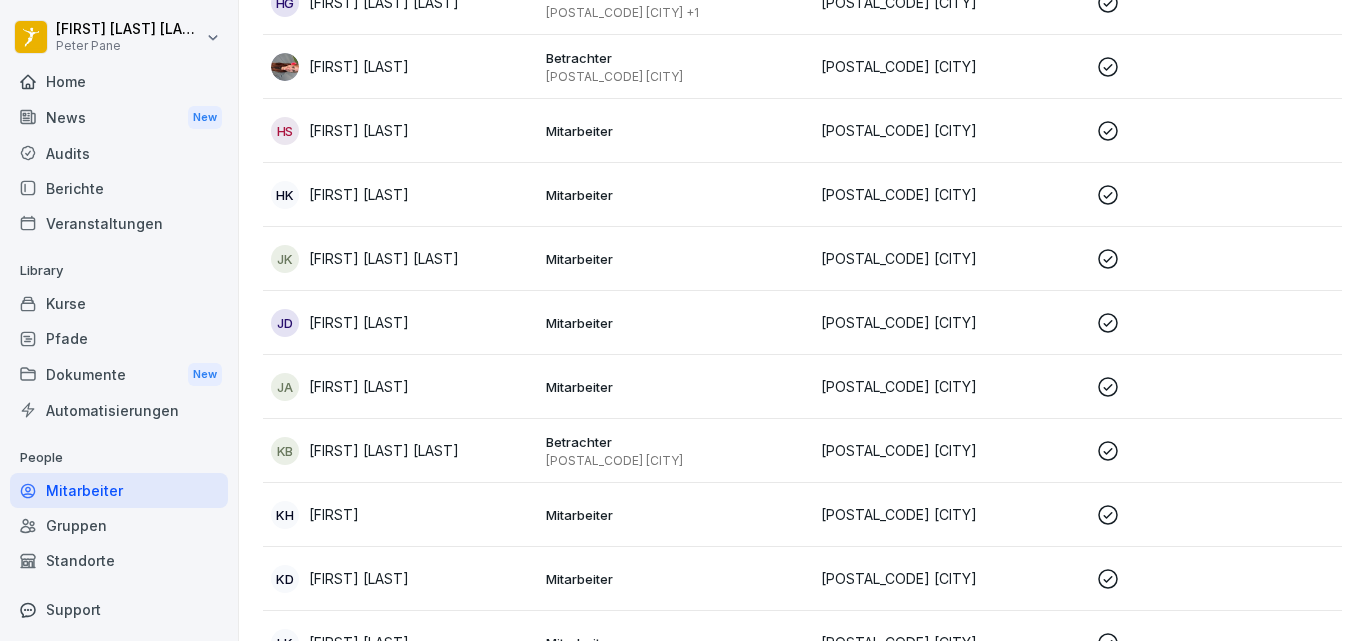 scroll, scrollTop: 907, scrollLeft: 0, axis: vertical 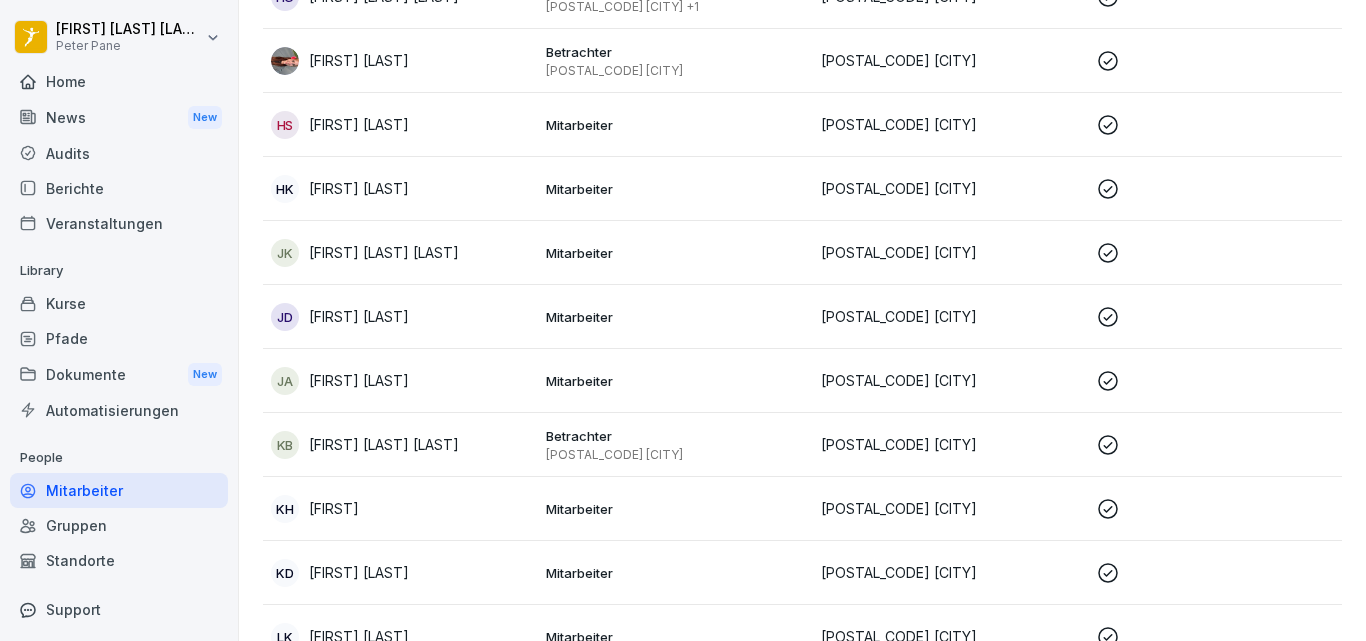 click on "Mitarbeiter" at bounding box center (675, 189) 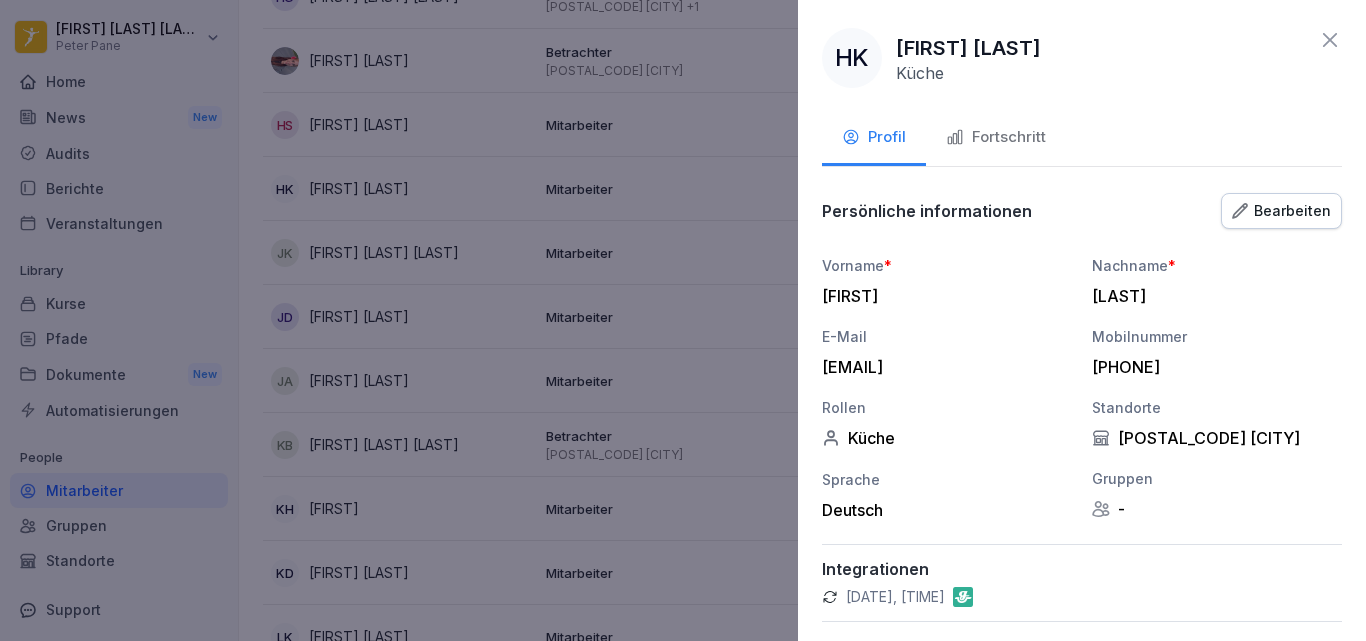 click on "Fortschritt" at bounding box center [996, 137] 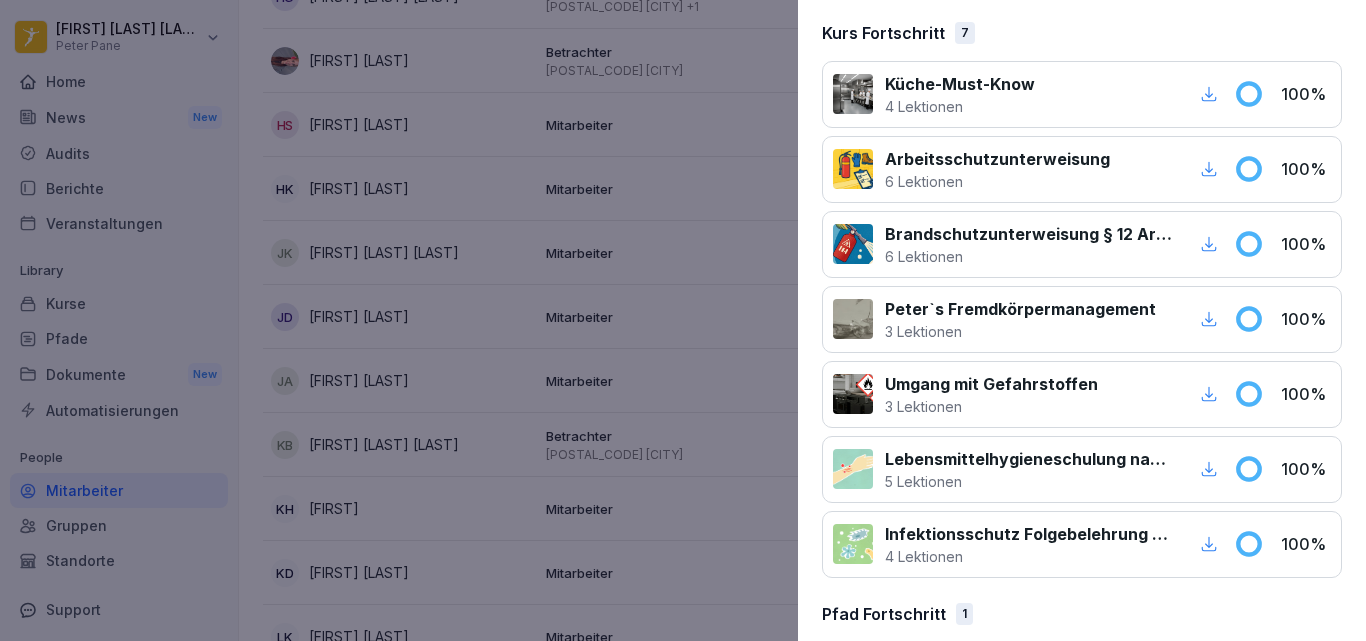 scroll, scrollTop: 0, scrollLeft: 0, axis: both 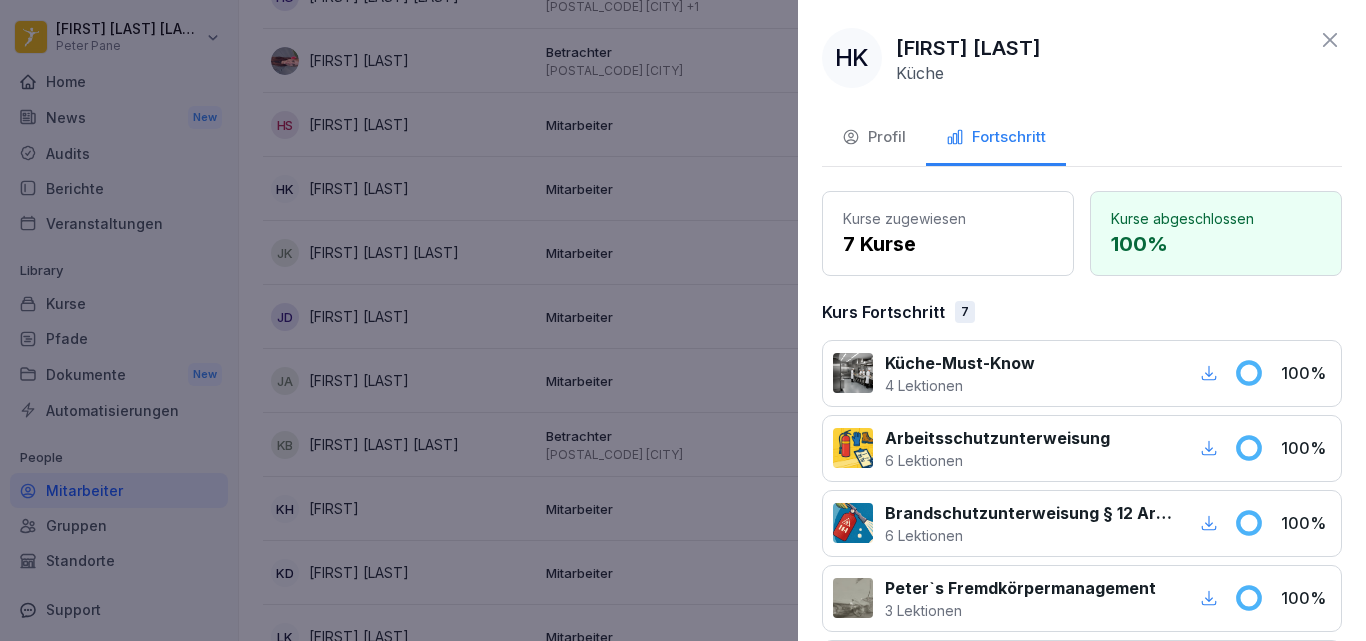 click 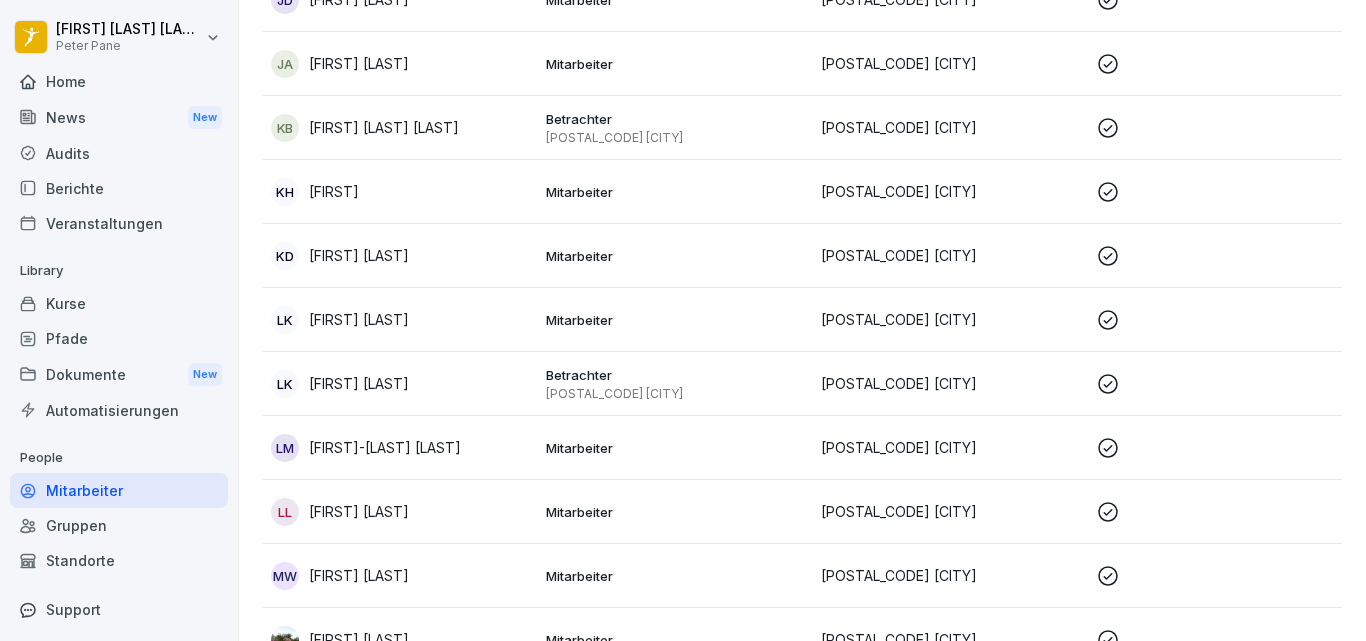 scroll, scrollTop: 1227, scrollLeft: 0, axis: vertical 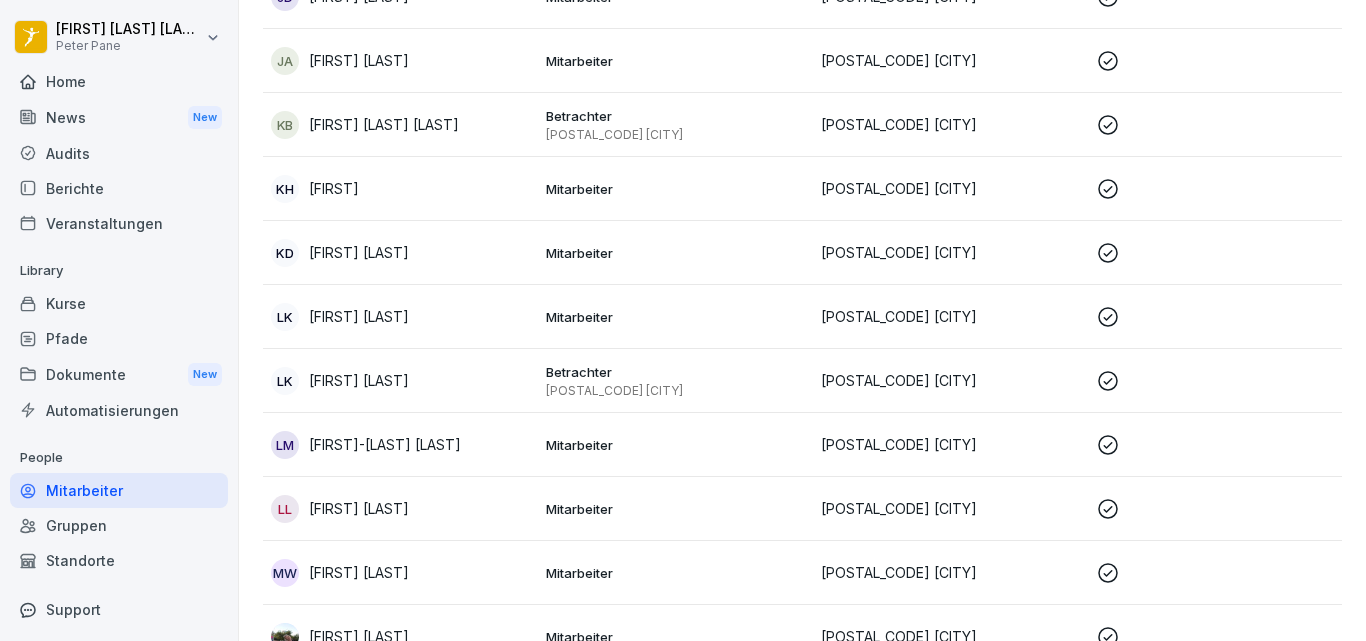 click on "[POSTAL_CODE] [CITY]" at bounding box center (950, 189) 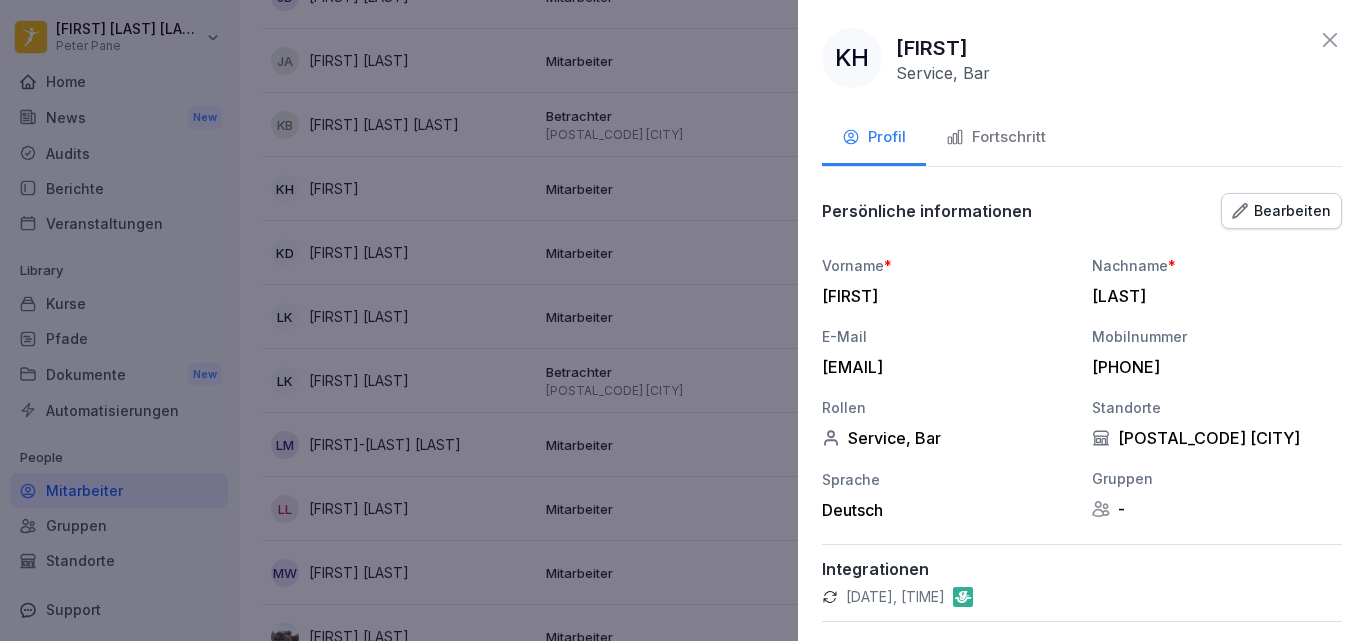 click on "Fortschritt" at bounding box center (996, 137) 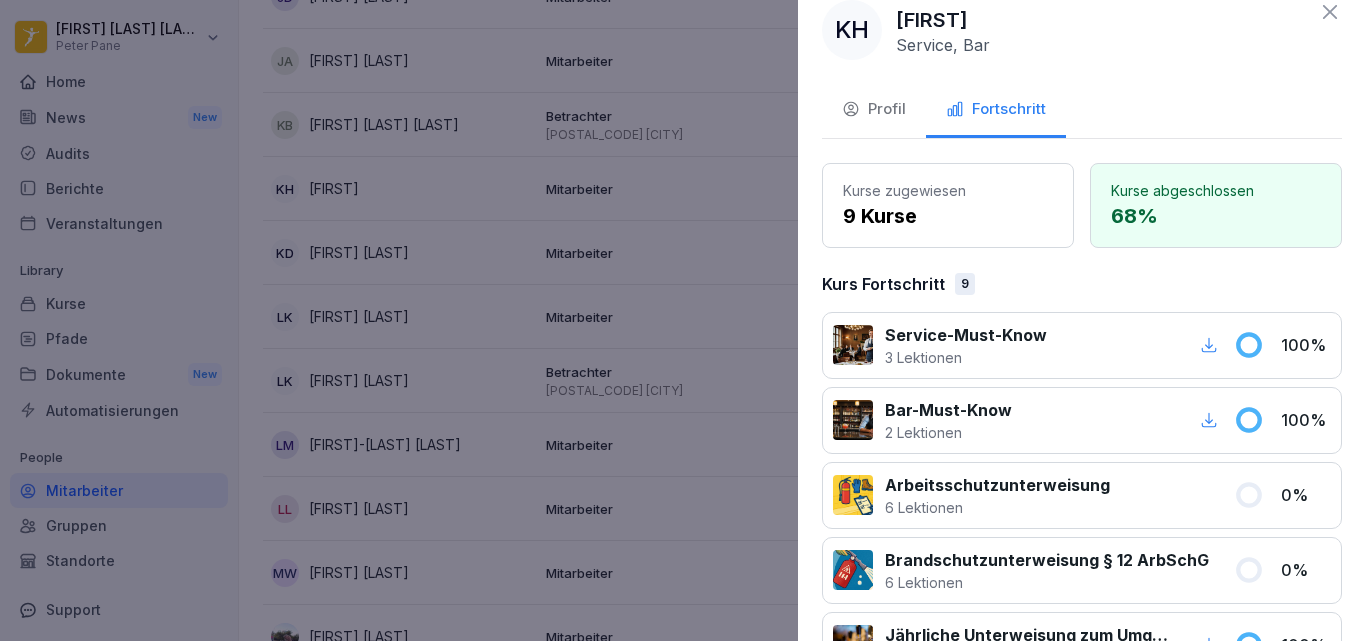 scroll, scrollTop: 0, scrollLeft: 0, axis: both 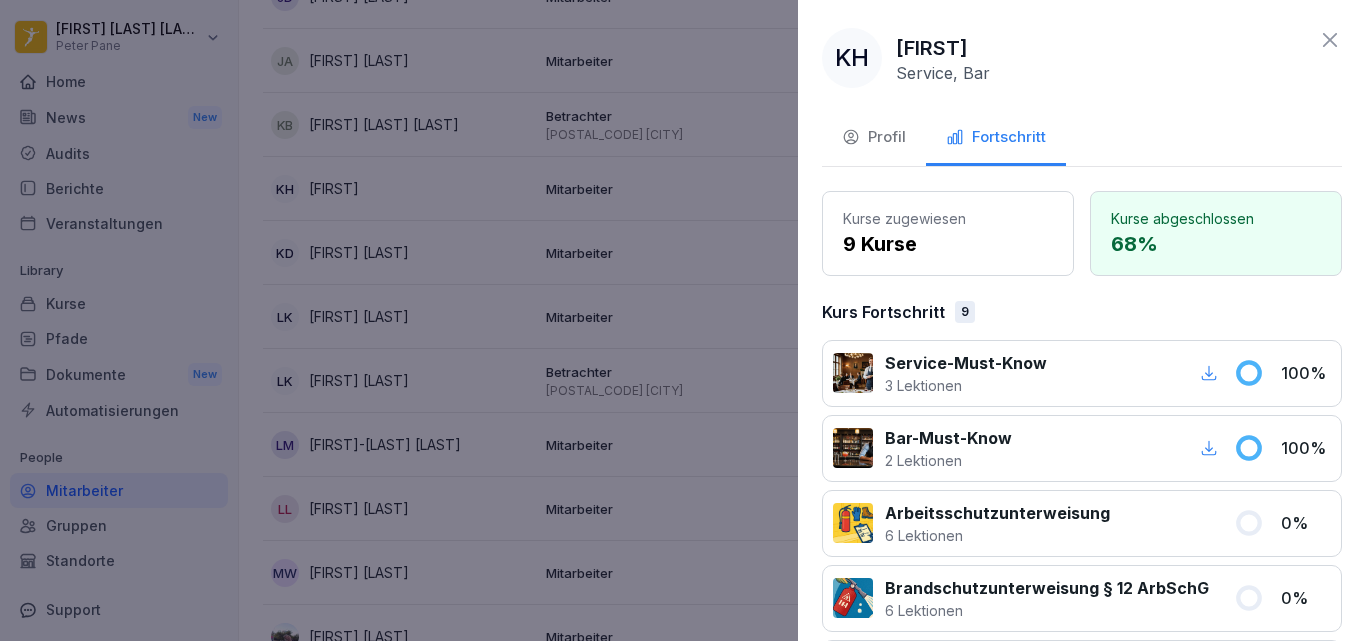 click on "Profil" at bounding box center (874, 139) 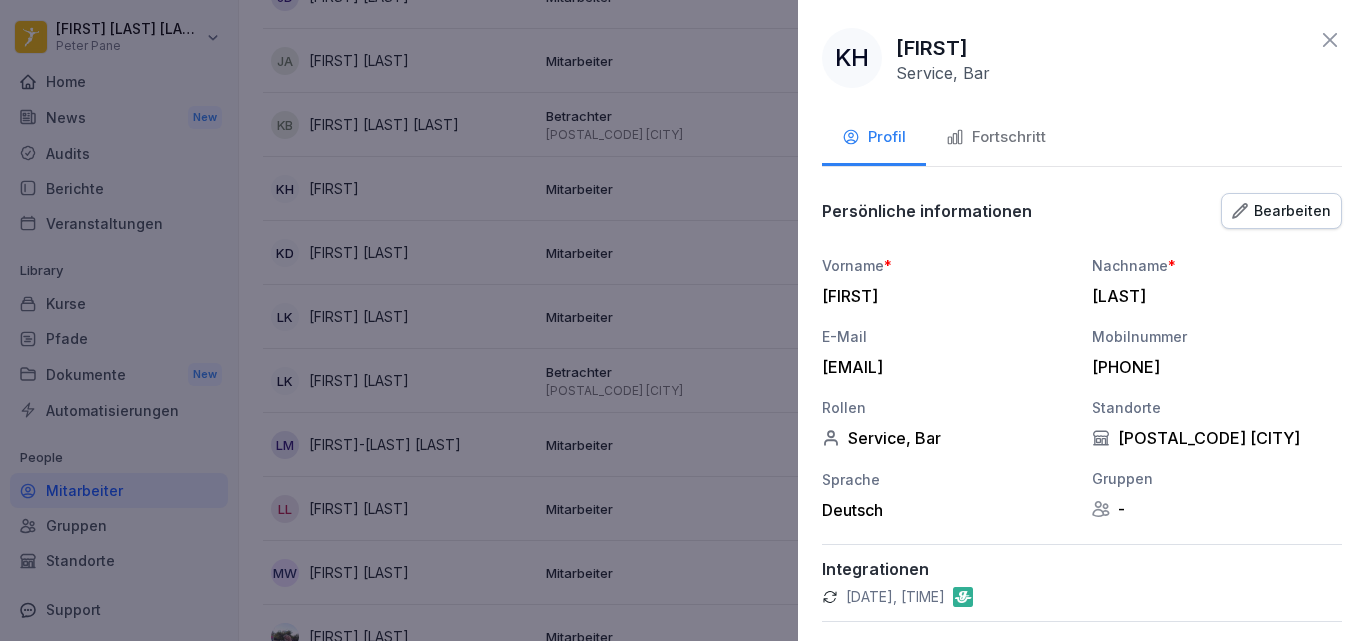 scroll, scrollTop: 119, scrollLeft: 0, axis: vertical 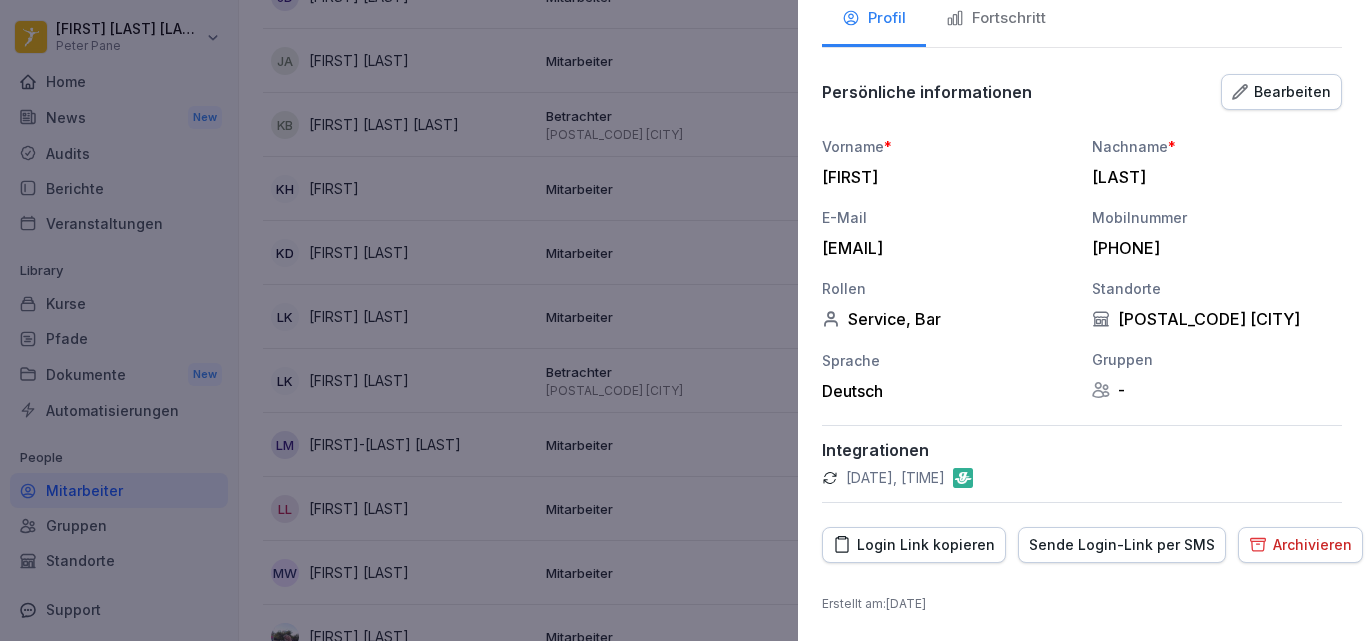 click on "Login Link kopieren" at bounding box center (914, 545) 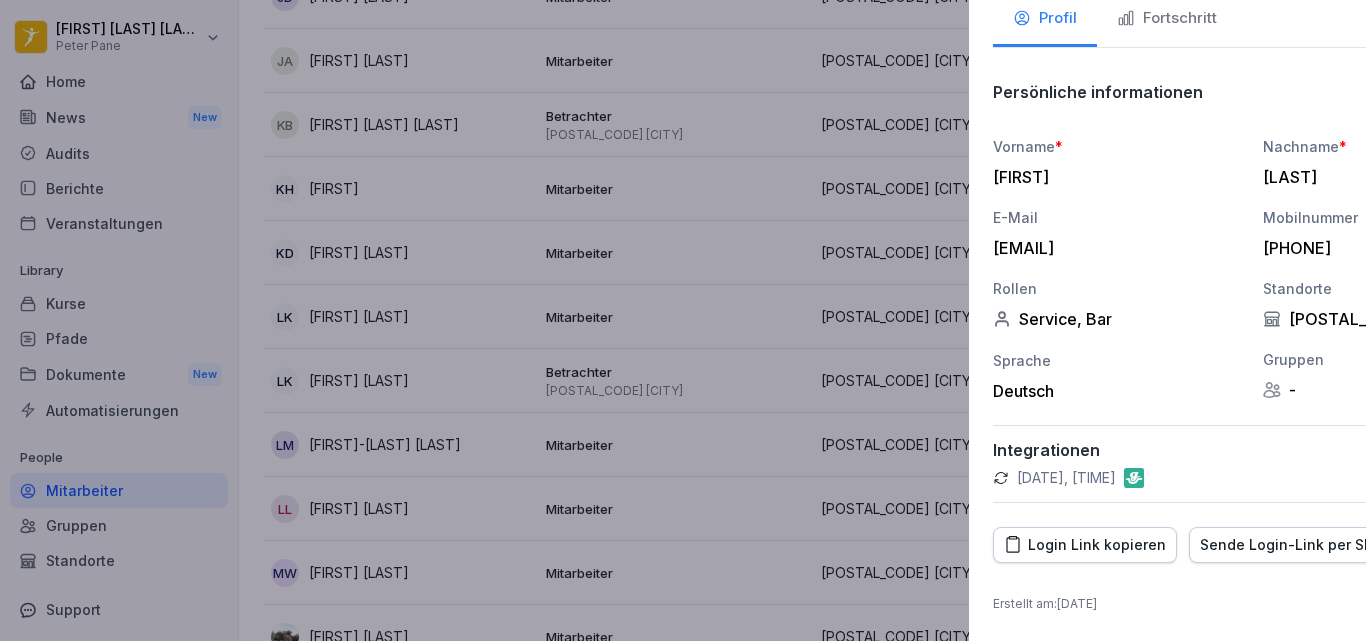 click at bounding box center (683, 320) 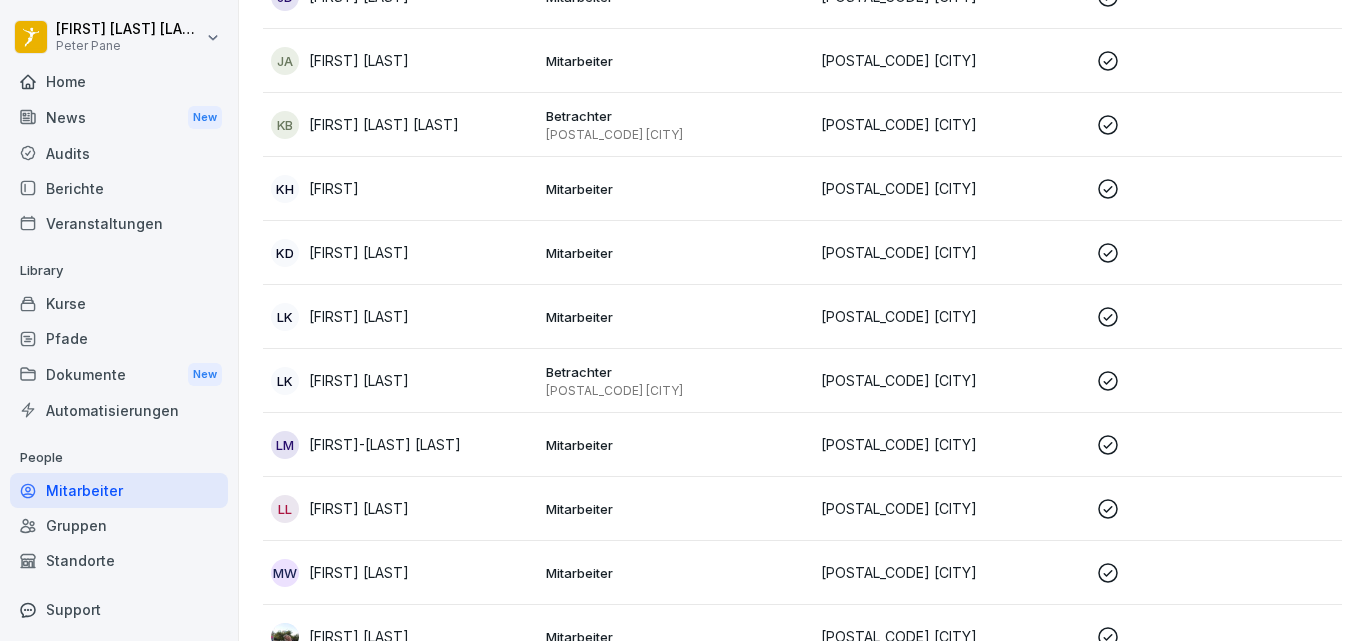 click on "Berichte" at bounding box center (119, 188) 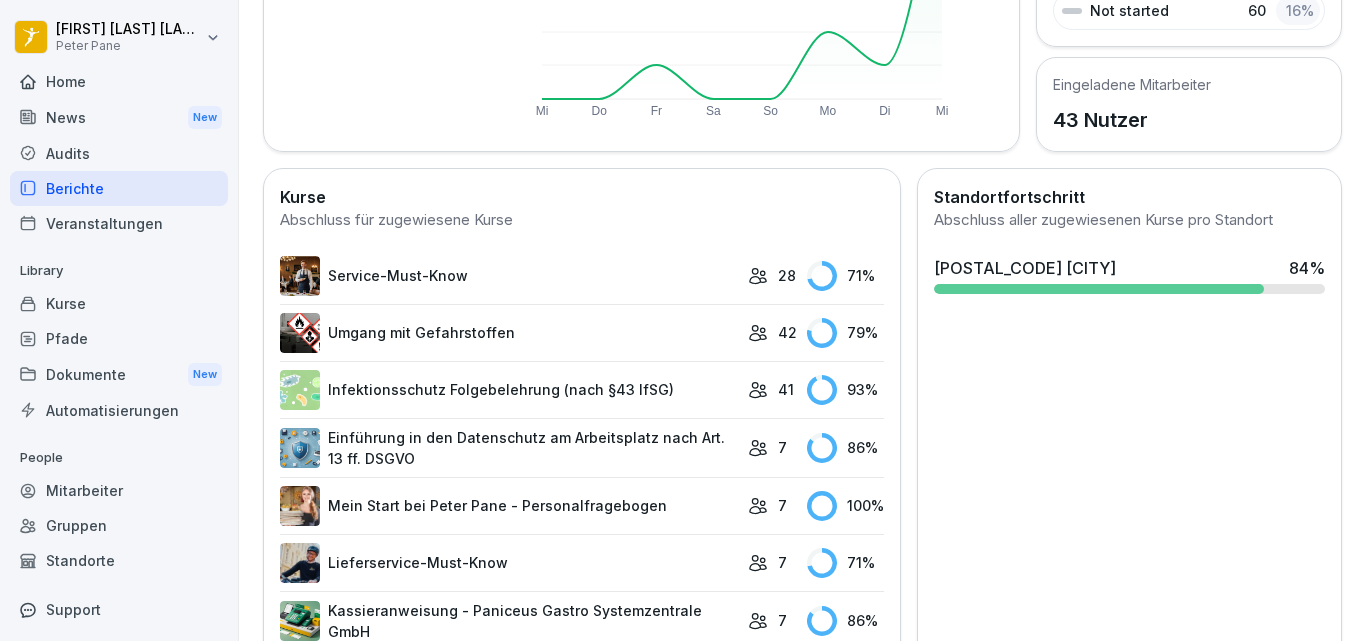 scroll, scrollTop: 0, scrollLeft: 0, axis: both 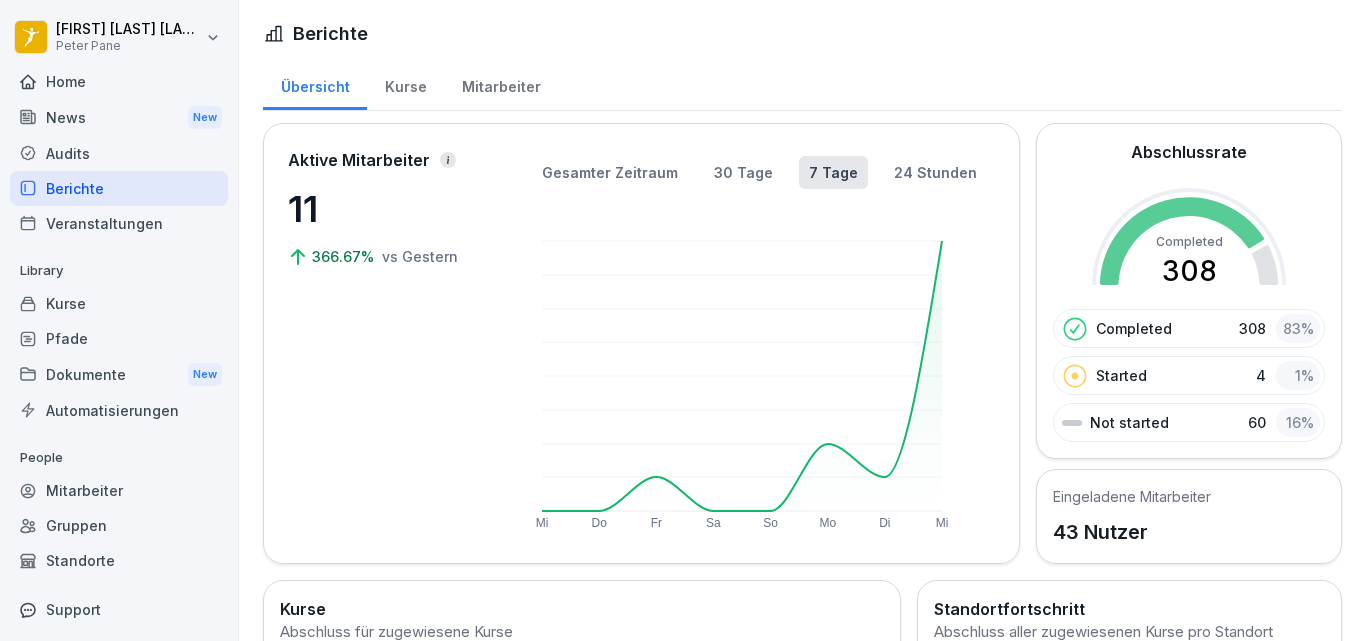click on "Mitarbeiter" at bounding box center (119, 490) 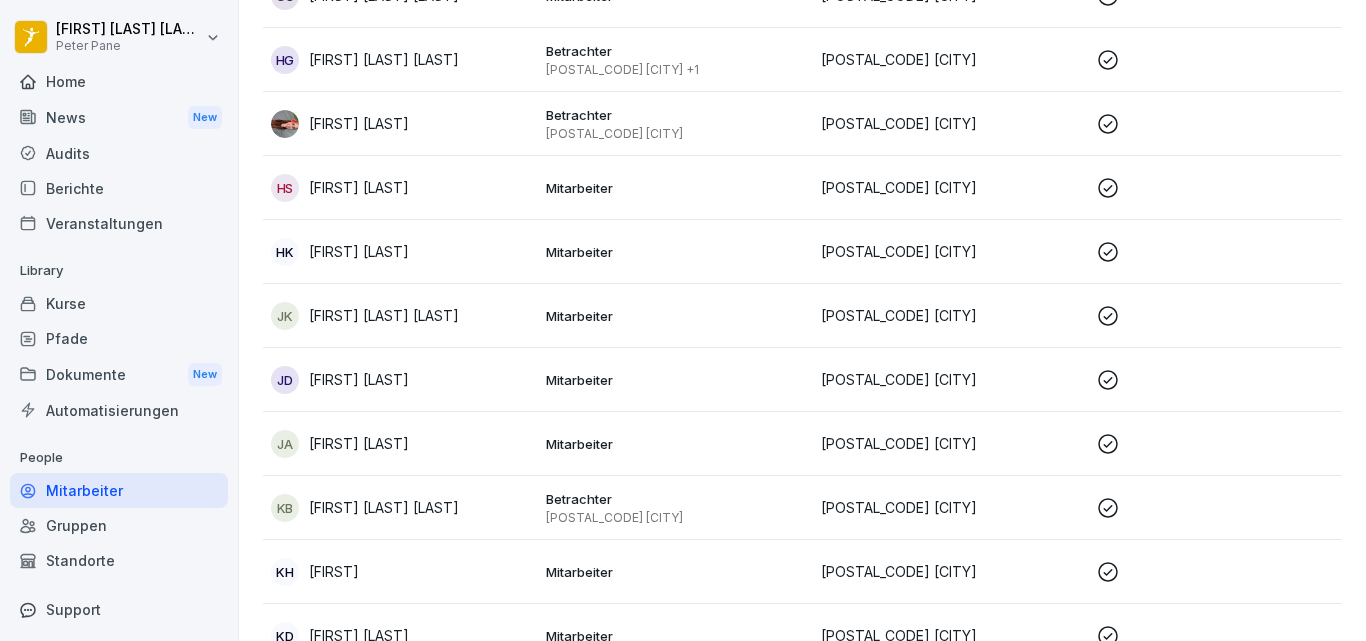scroll, scrollTop: 800, scrollLeft: 0, axis: vertical 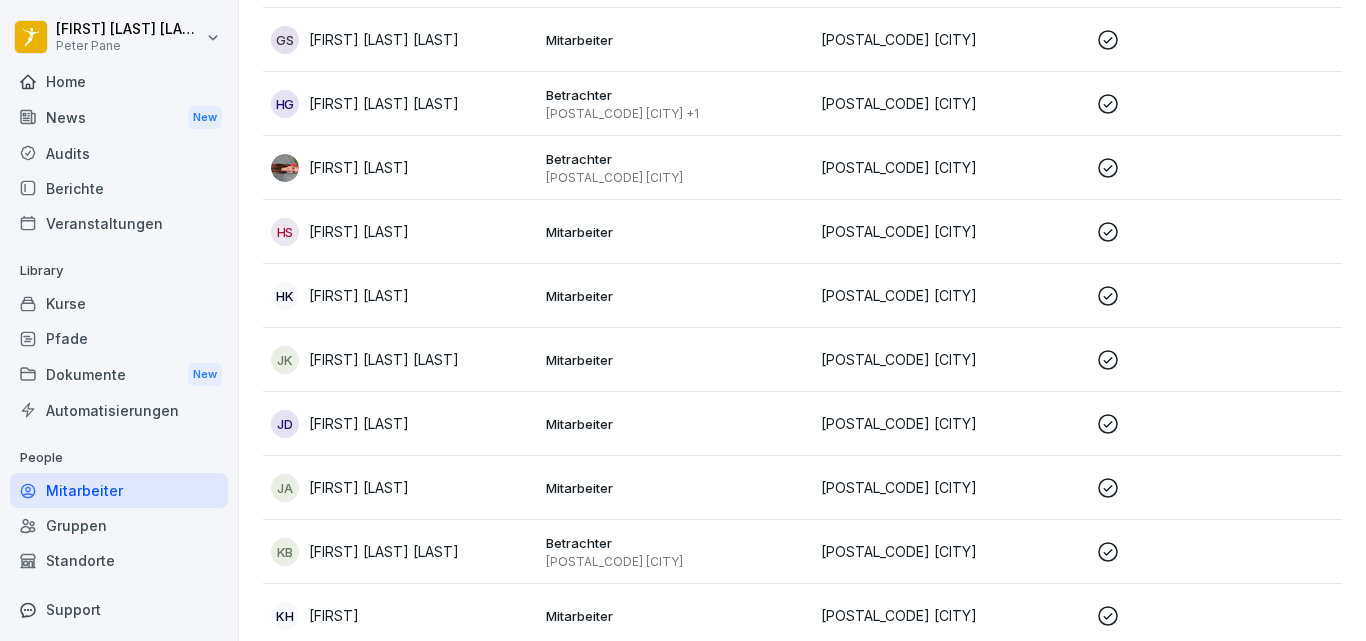 click on "Mitarbeiter" at bounding box center (675, 232) 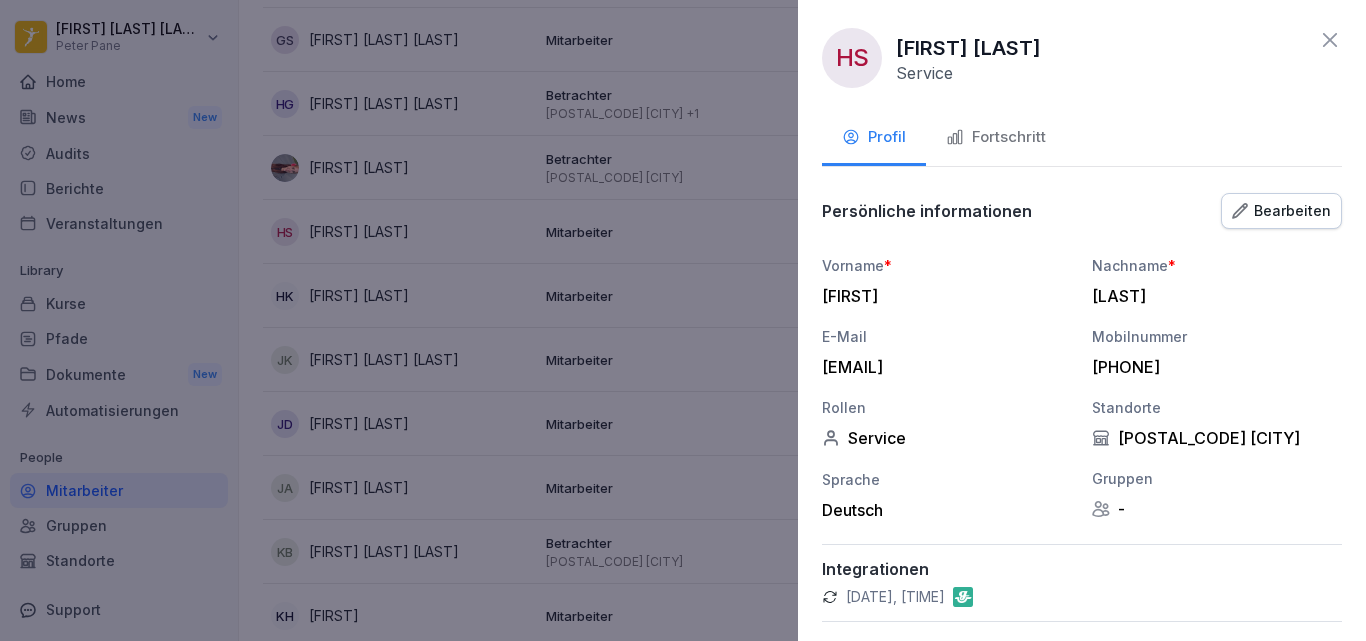 click on "Fortschritt" at bounding box center [996, 137] 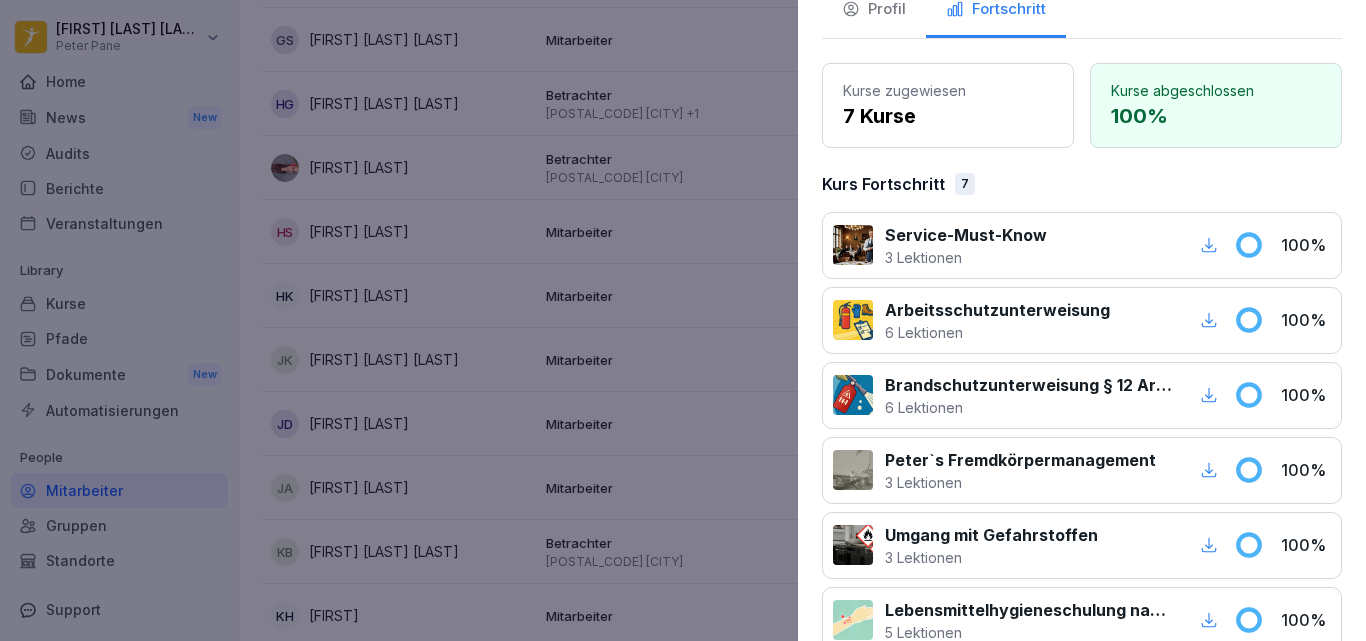 scroll, scrollTop: 0, scrollLeft: 0, axis: both 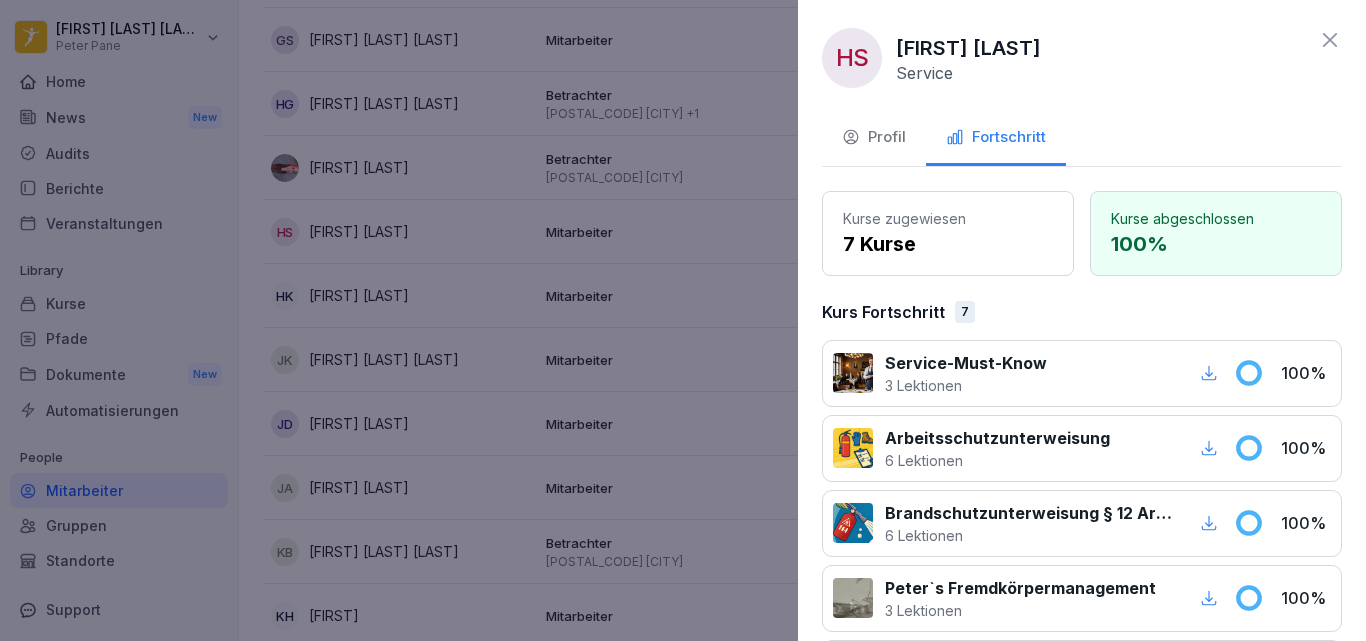 click 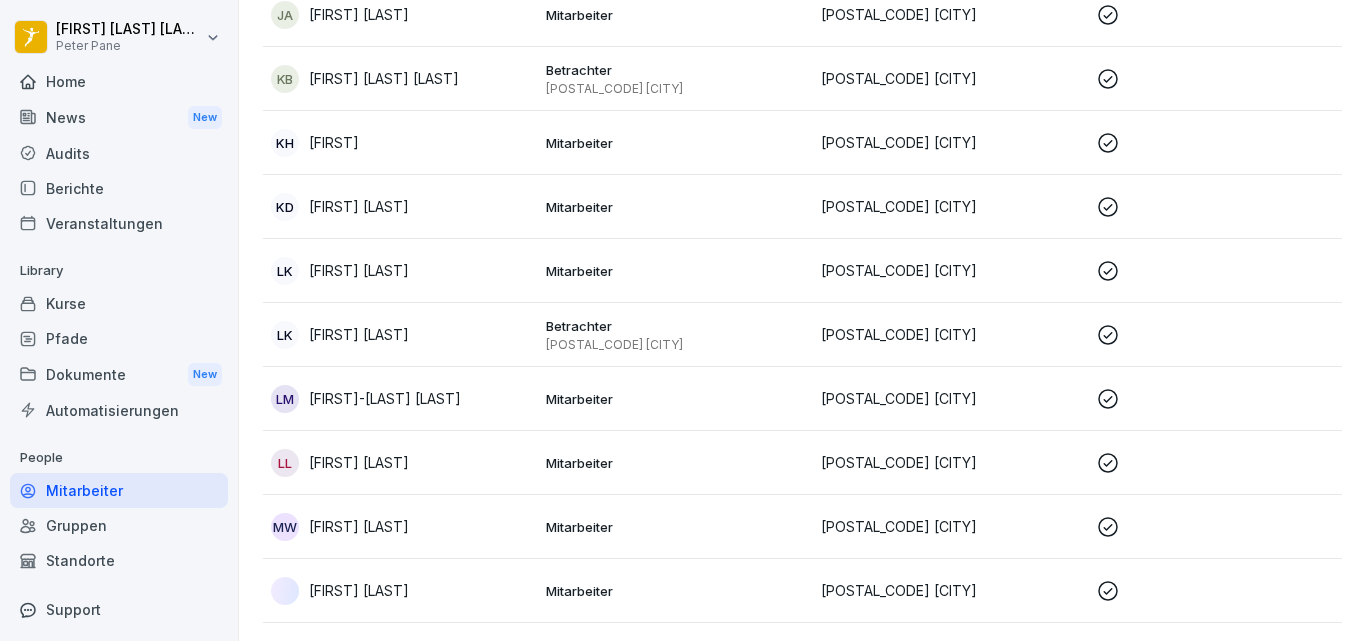 scroll, scrollTop: 1287, scrollLeft: 0, axis: vertical 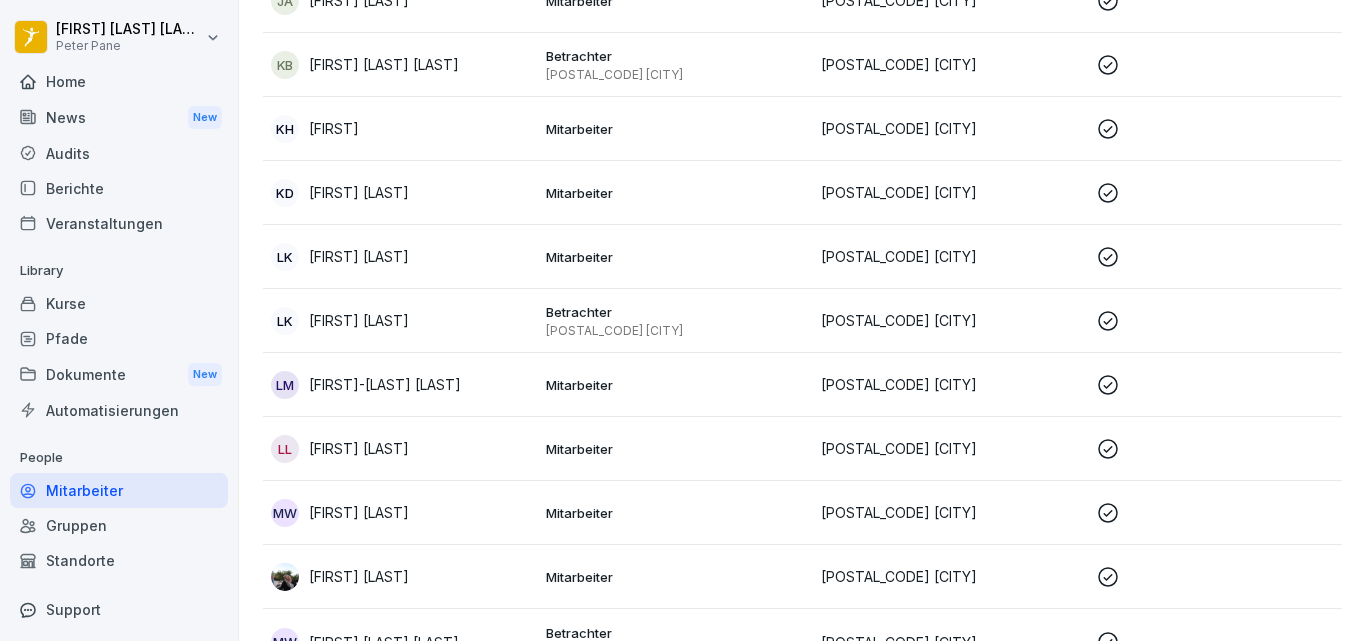 click on "[POSTAL_CODE] [CITY]" at bounding box center [950, 192] 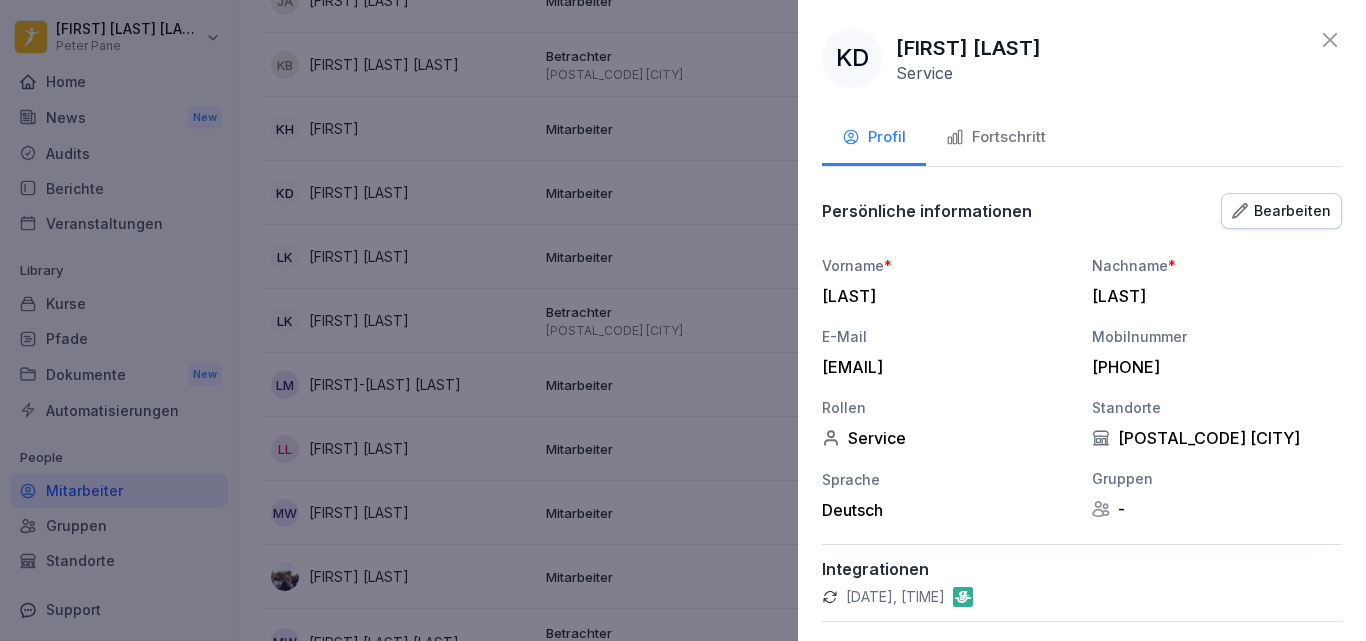 click on "Fortschritt" at bounding box center (996, 137) 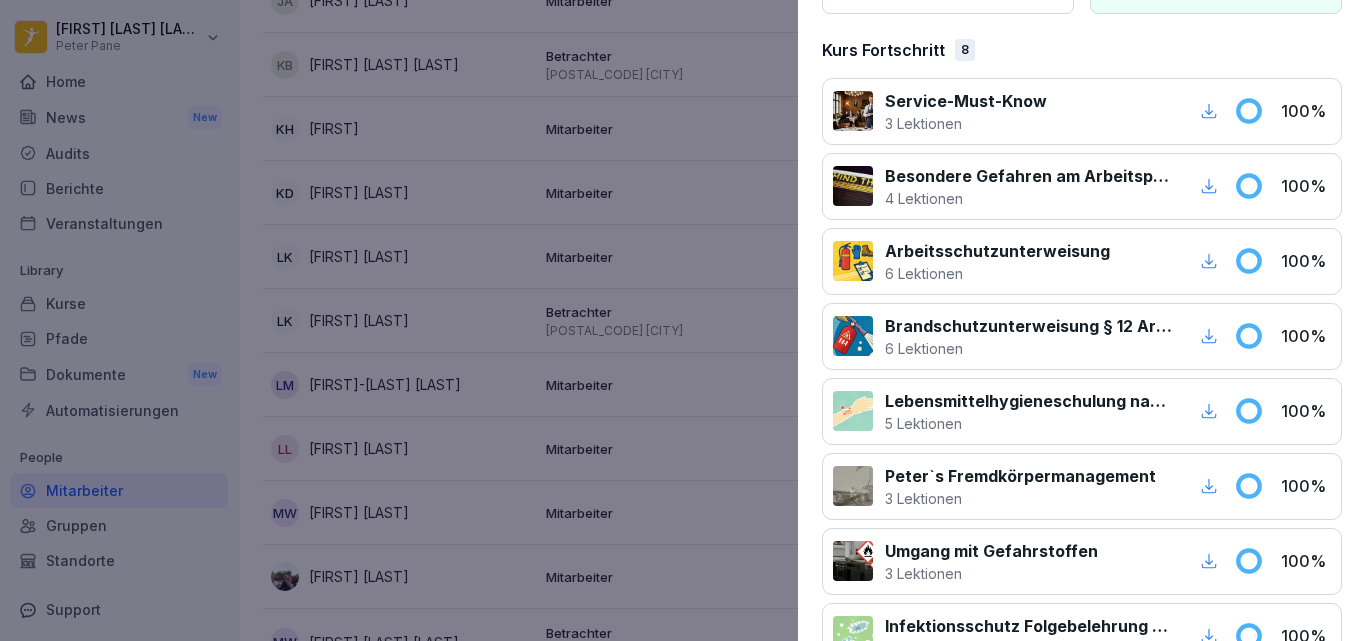 scroll, scrollTop: 0, scrollLeft: 0, axis: both 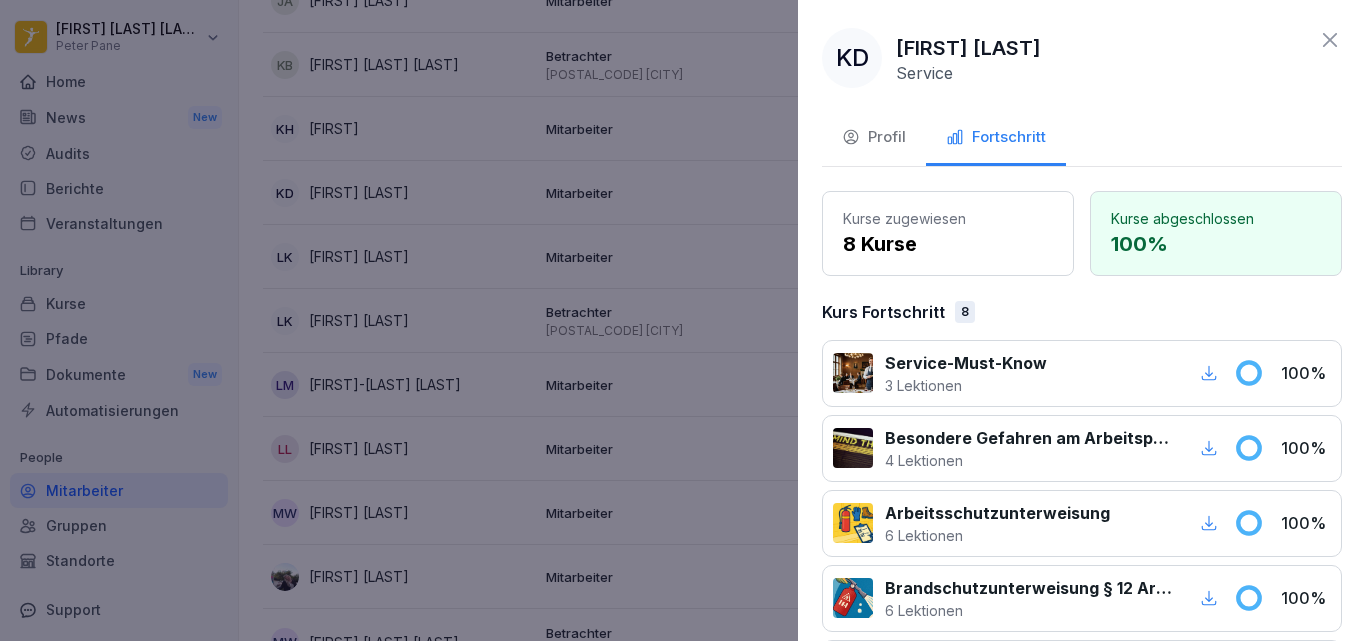 click 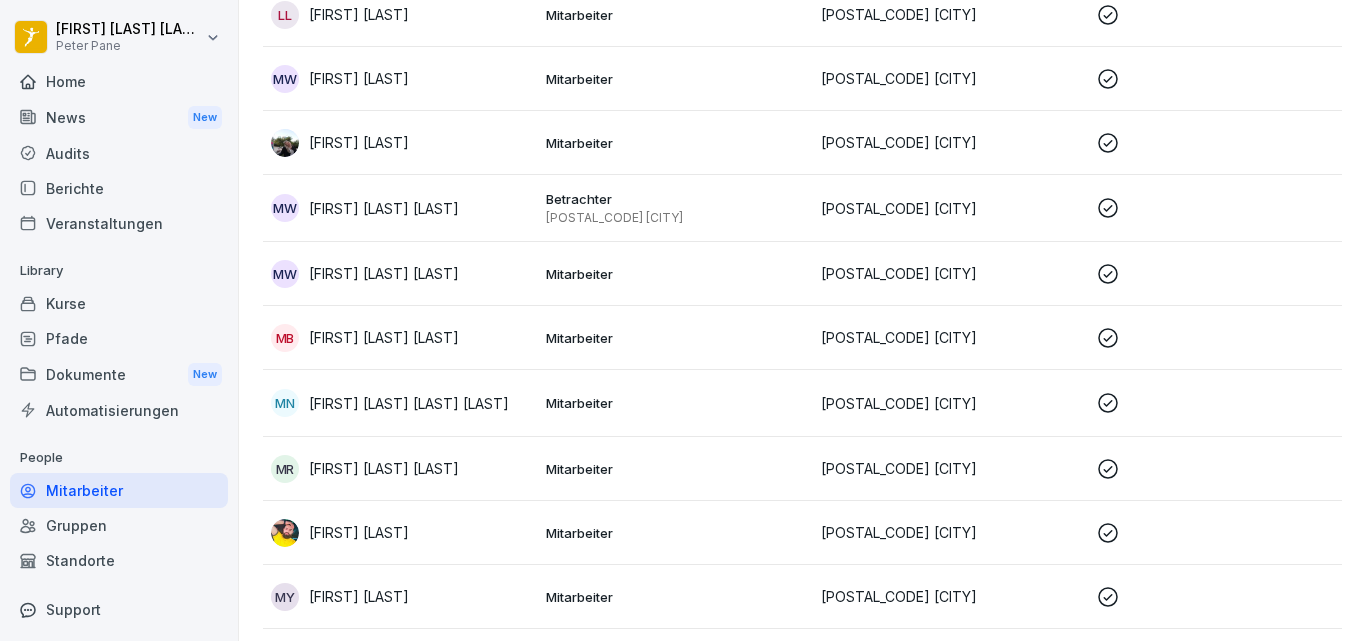scroll, scrollTop: 1773, scrollLeft: 0, axis: vertical 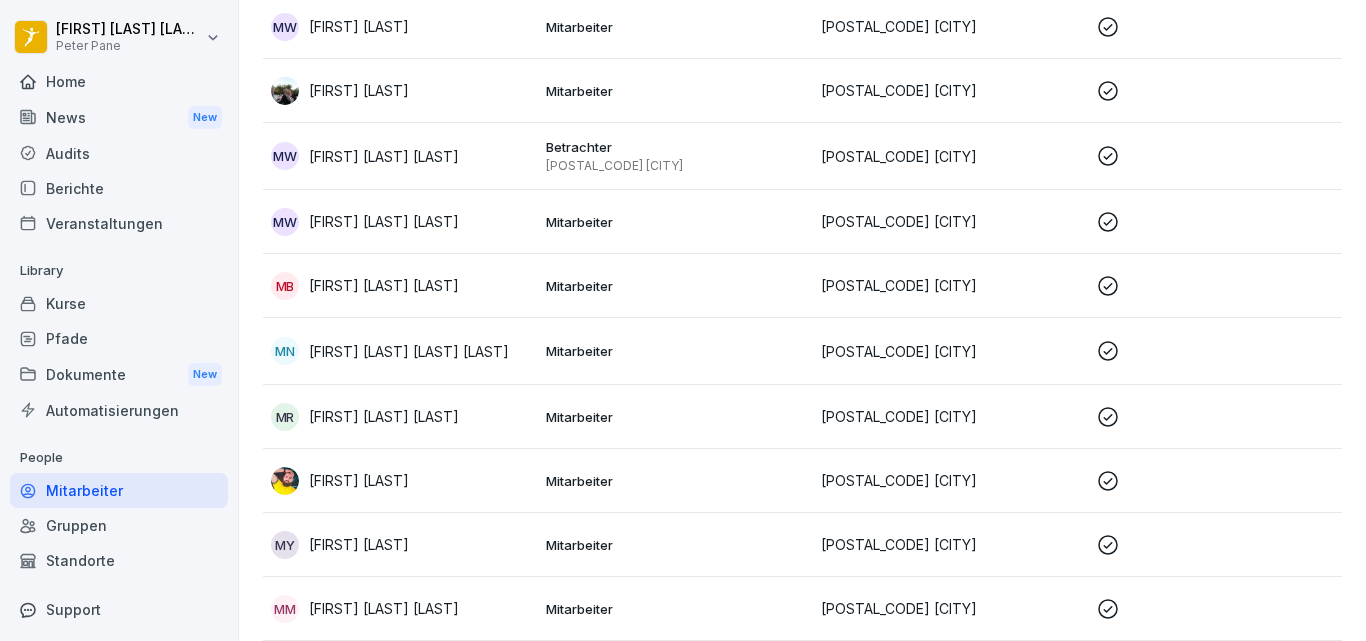 click on "[POSTAL_CODE] [CITY]" at bounding box center [950, 285] 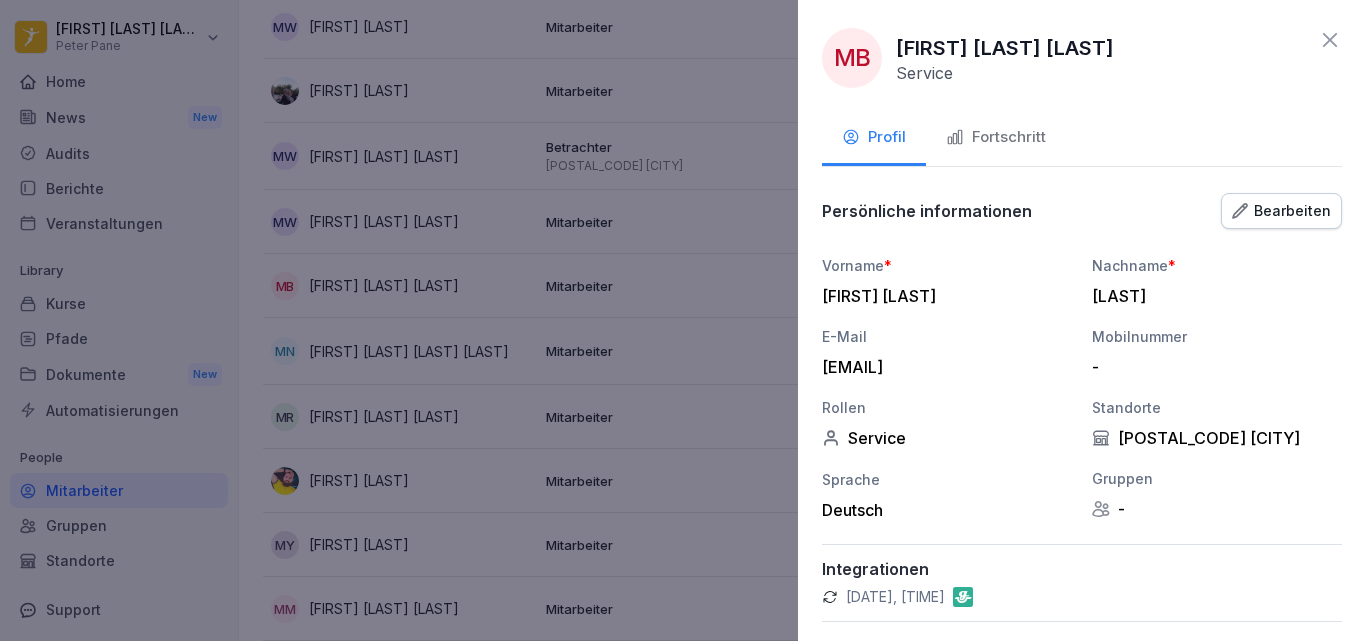 click on "Fortschritt" at bounding box center (996, 137) 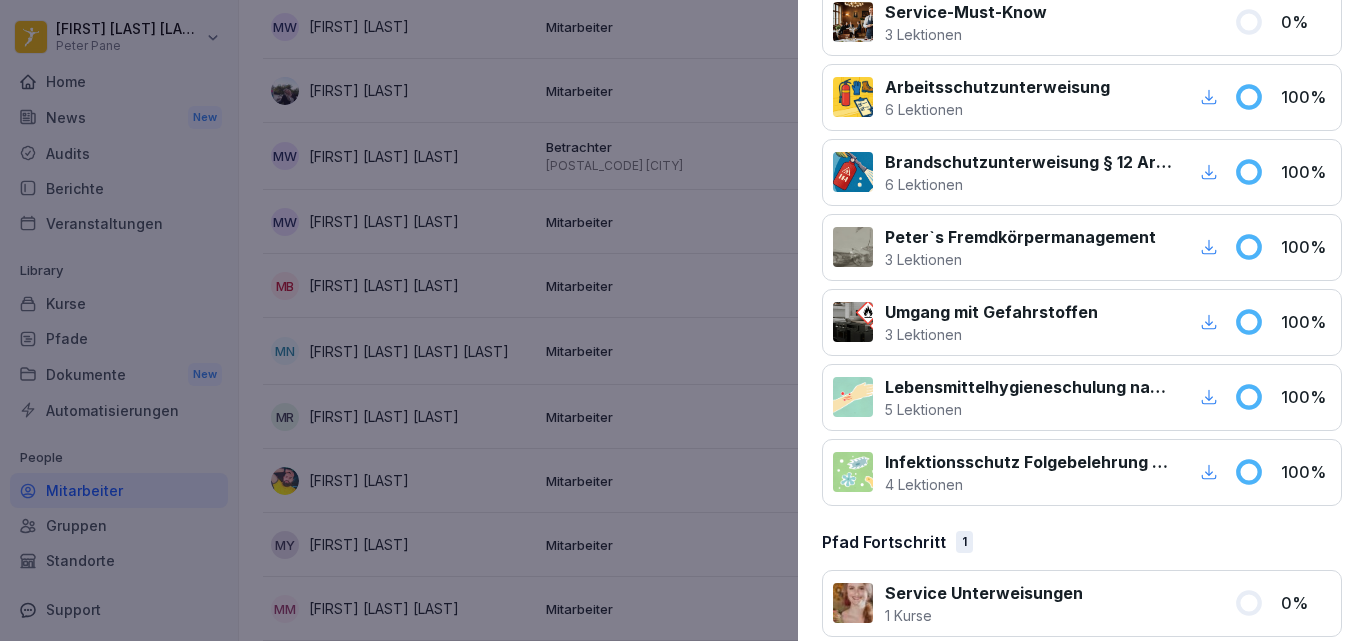 scroll, scrollTop: 0, scrollLeft: 0, axis: both 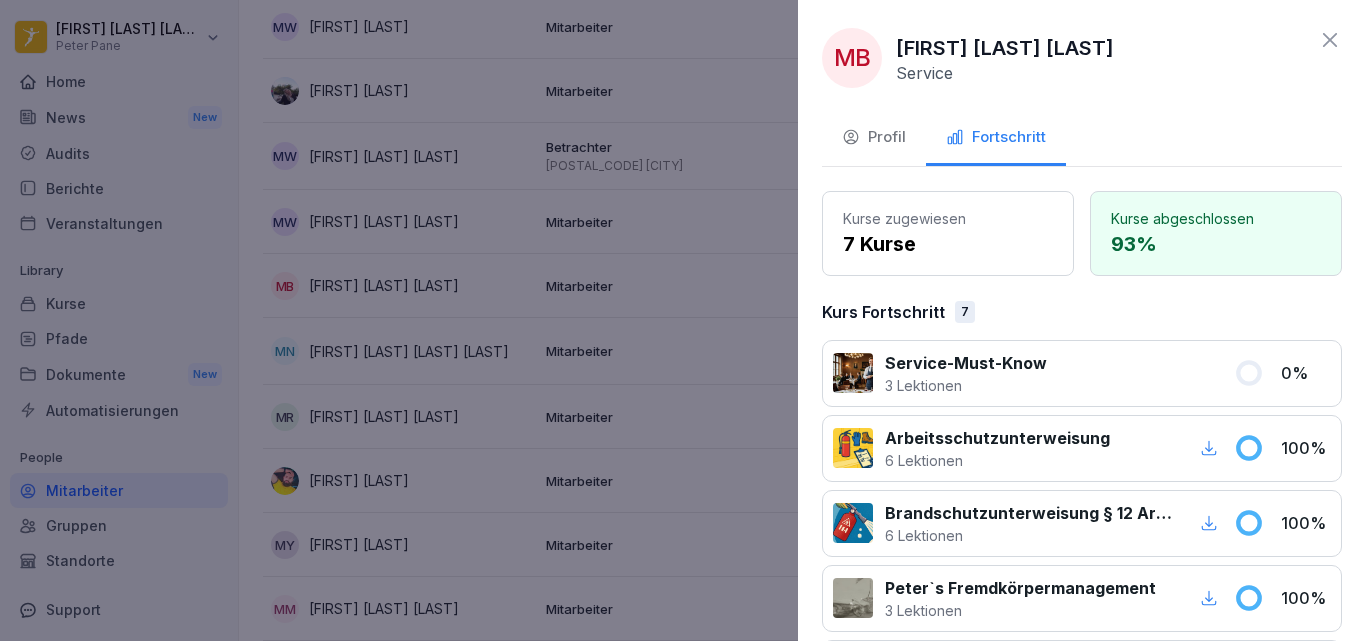click on "Profil" at bounding box center [874, 137] 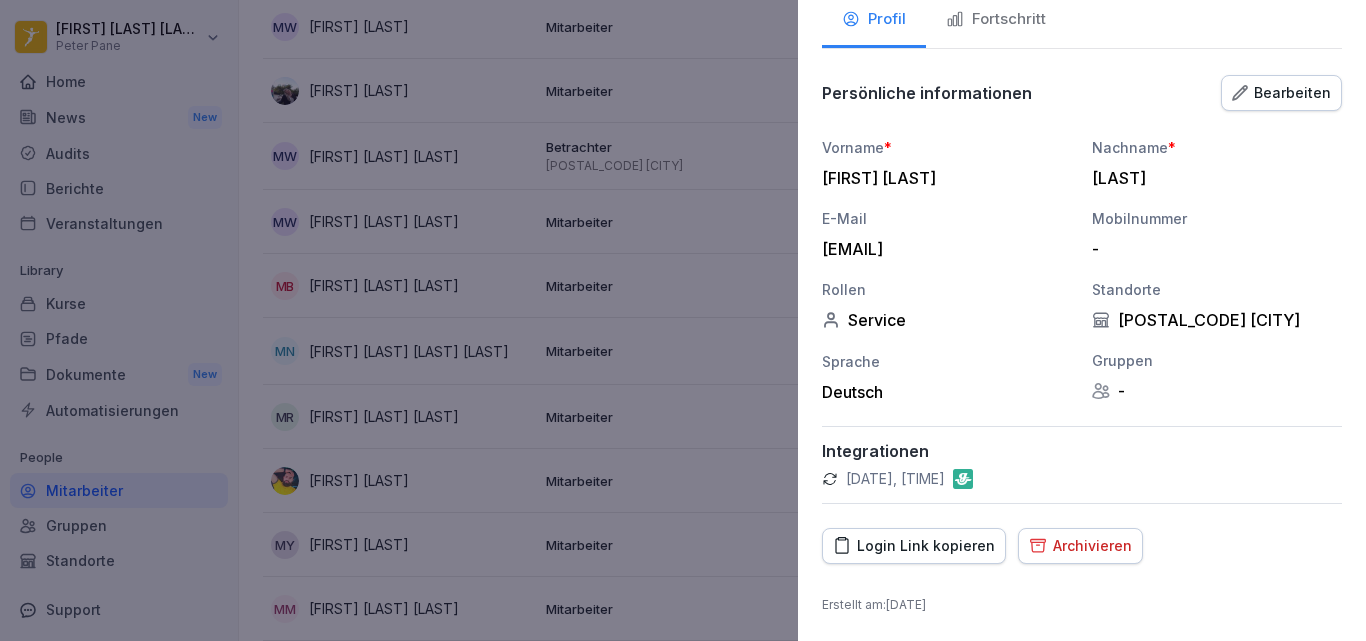 scroll, scrollTop: 119, scrollLeft: 0, axis: vertical 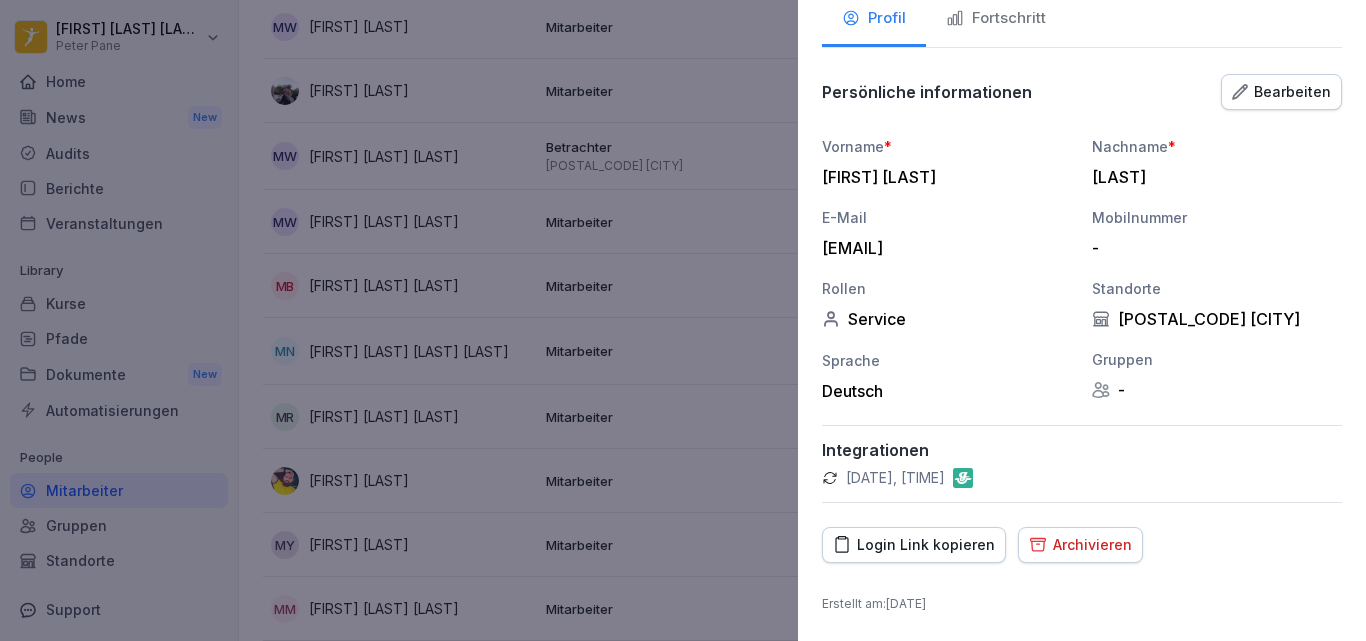 click on "Login Link kopieren" at bounding box center [914, 545] 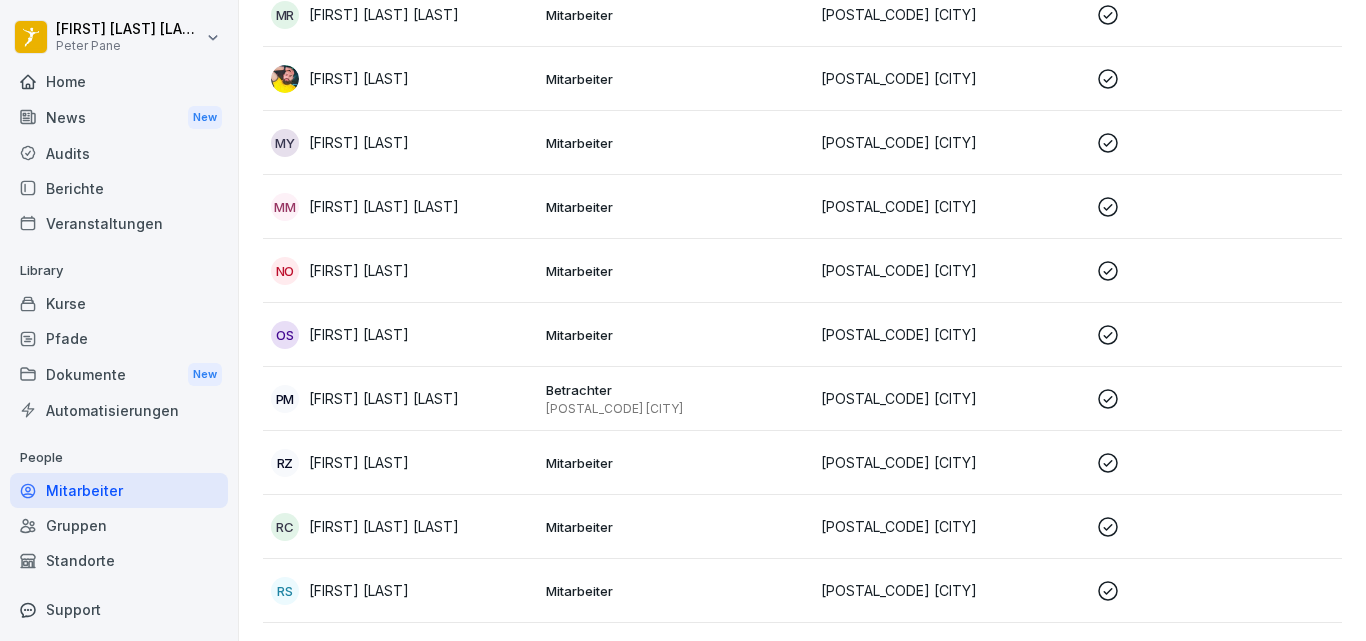 scroll, scrollTop: 2193, scrollLeft: 0, axis: vertical 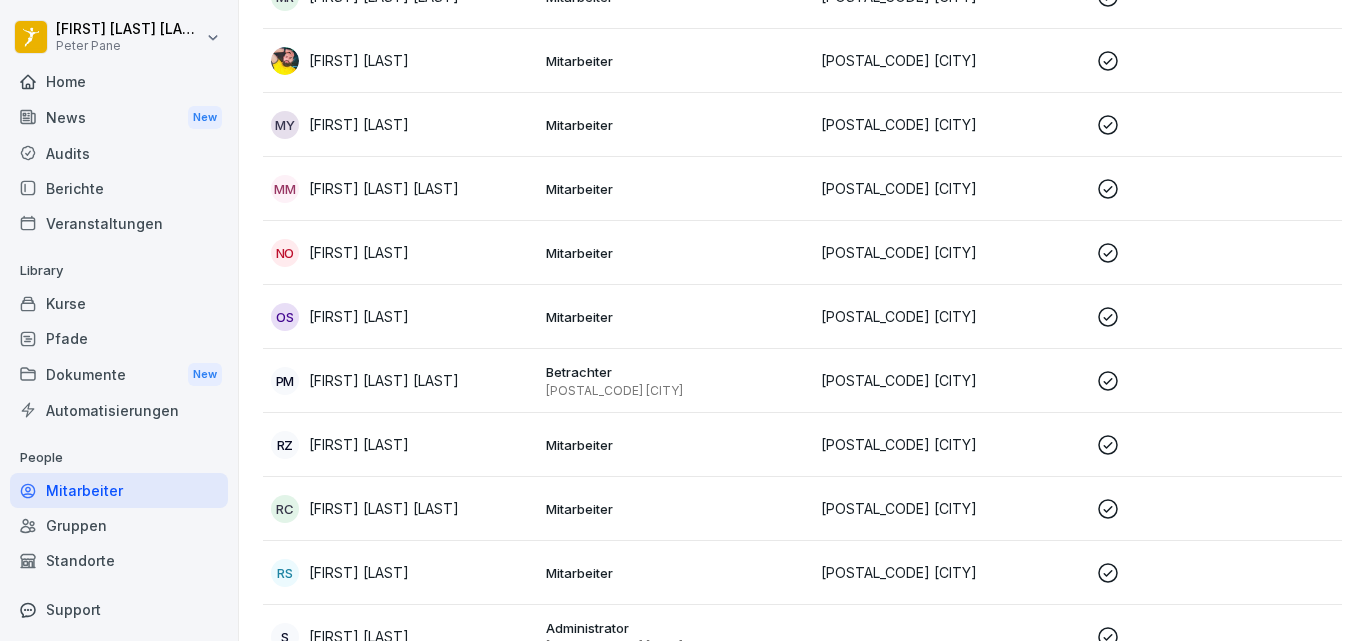 click on "Mitarbeiter" at bounding box center [675, 189] 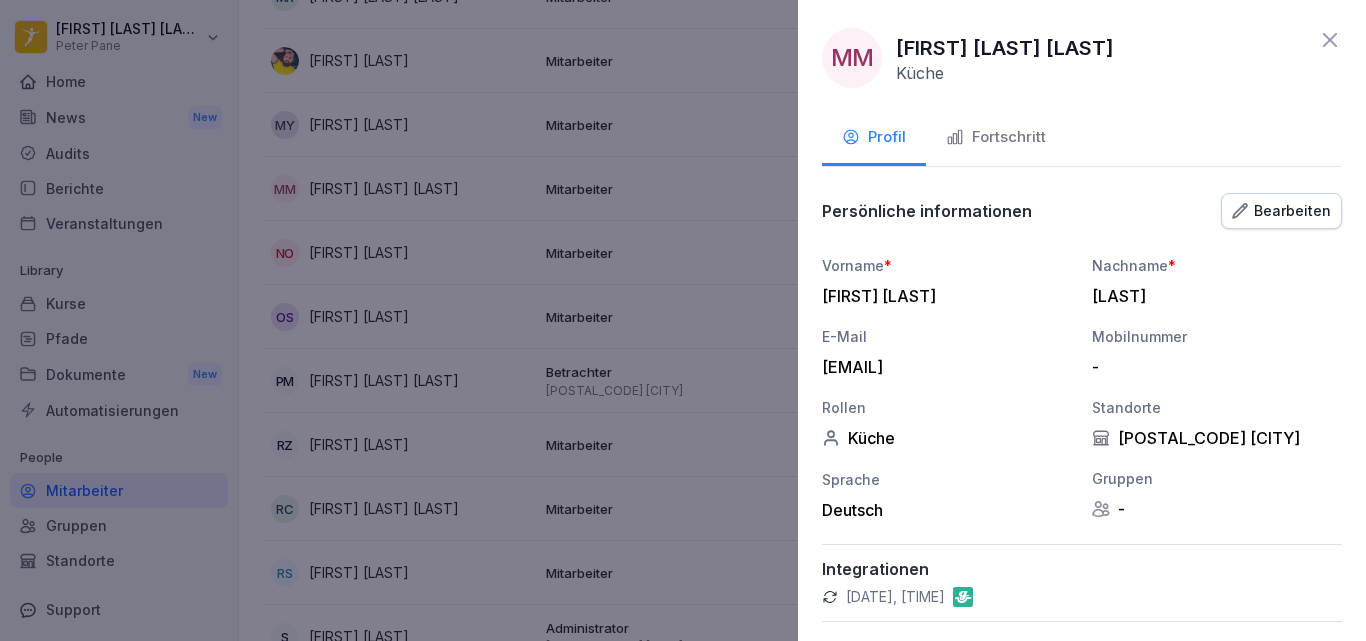 click on "Fortschritt" at bounding box center [996, 137] 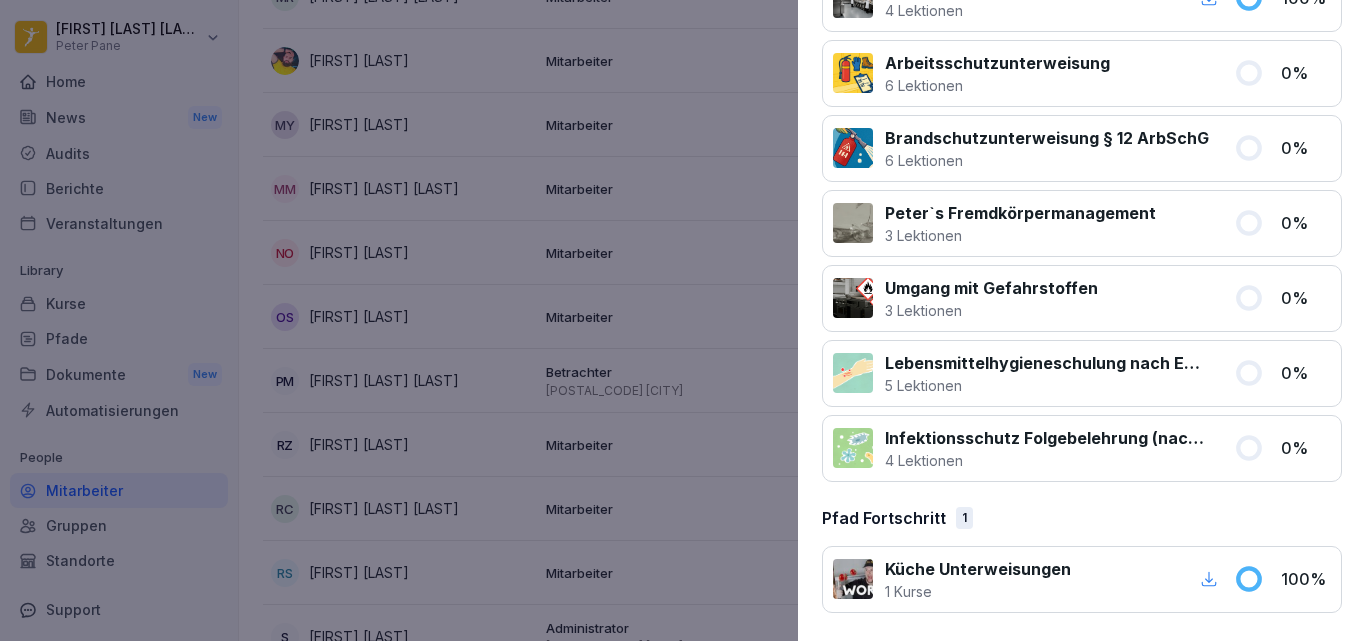 scroll, scrollTop: 0, scrollLeft: 0, axis: both 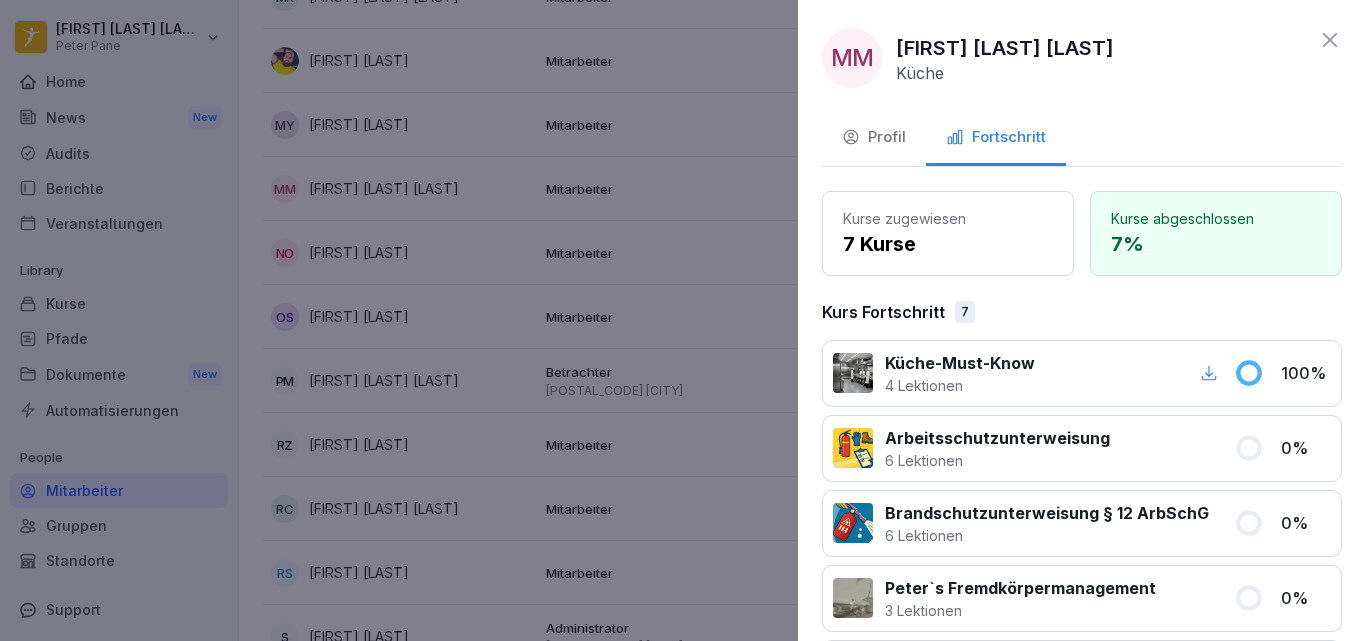 click on "Profil" at bounding box center [874, 139] 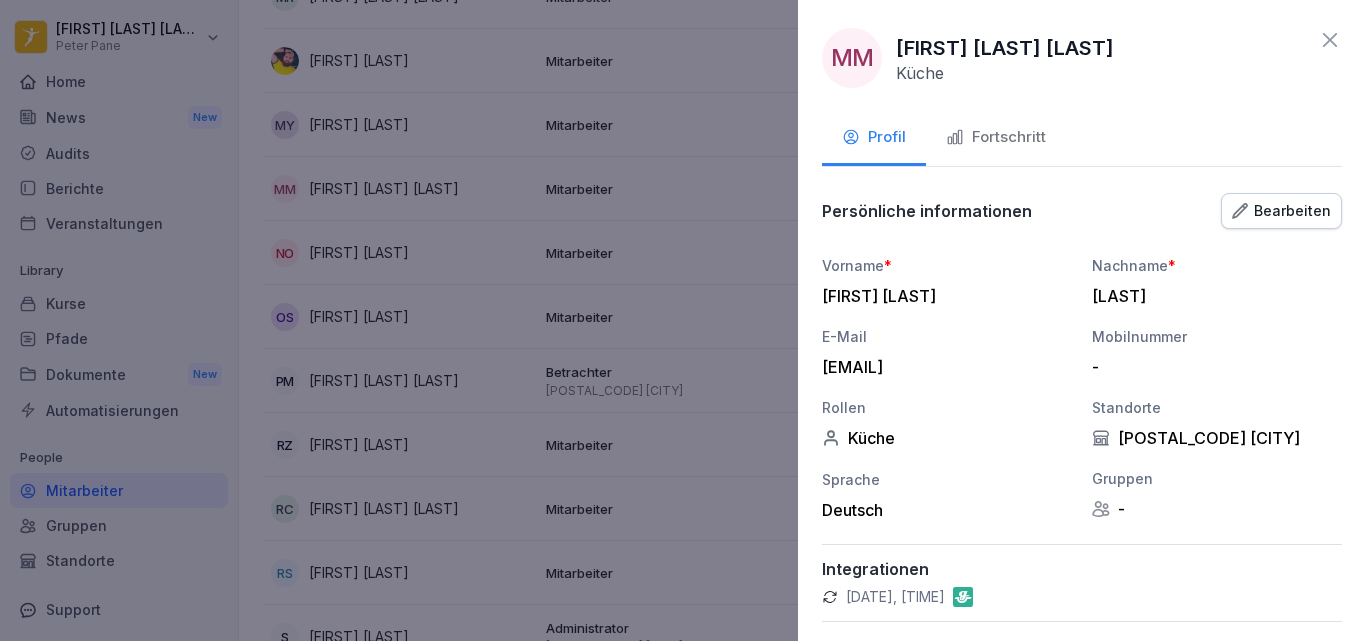 scroll, scrollTop: 119, scrollLeft: 0, axis: vertical 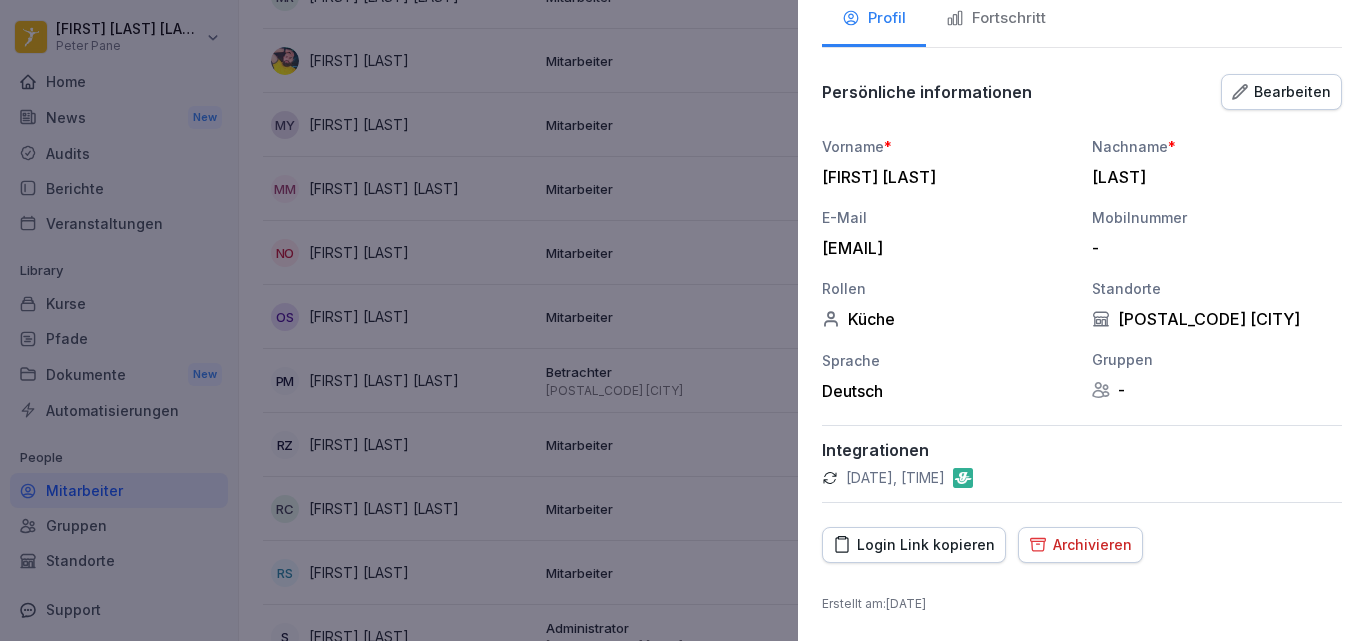 click on "Login Link kopieren" at bounding box center (914, 545) 